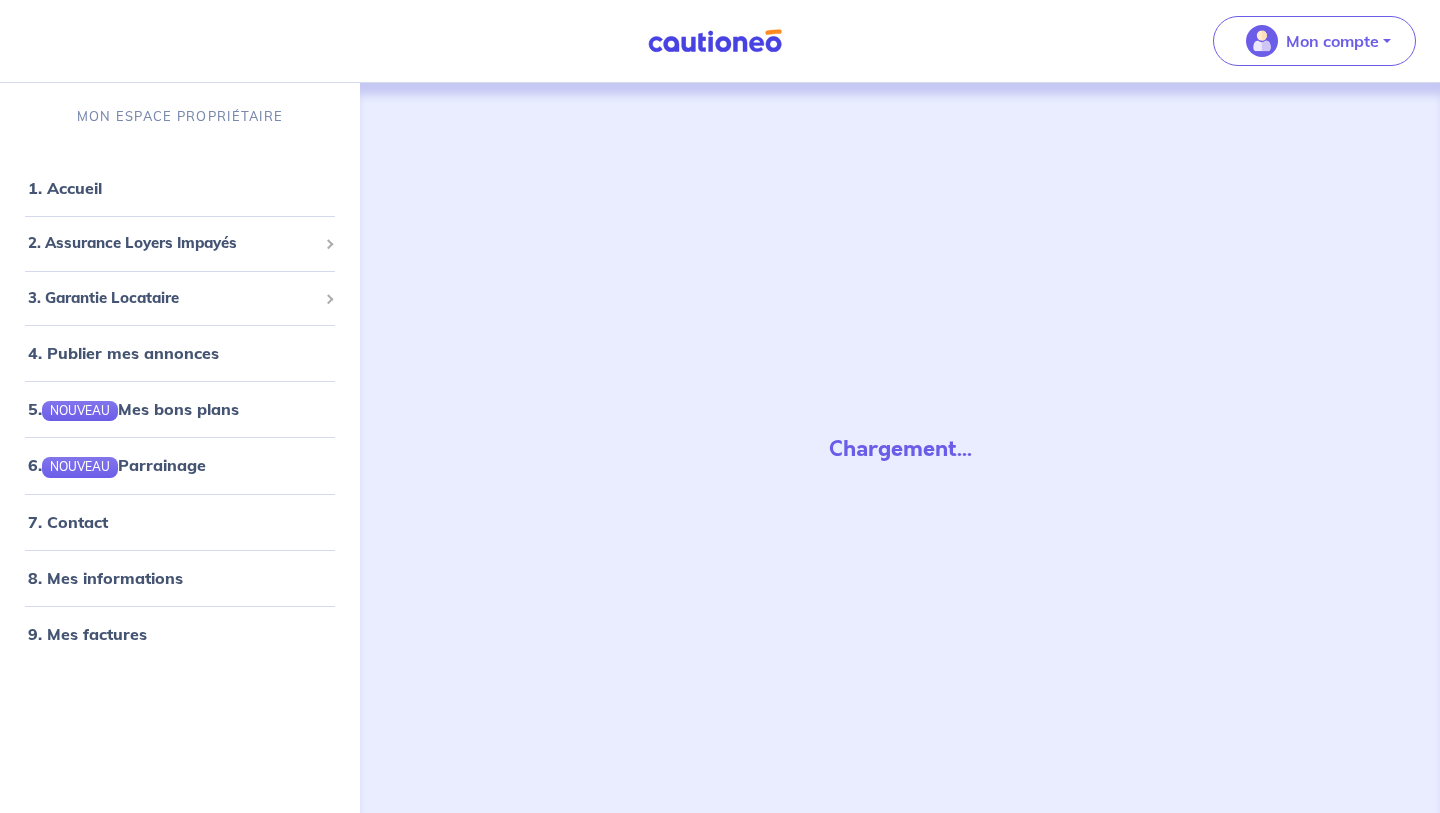 scroll, scrollTop: 0, scrollLeft: 0, axis: both 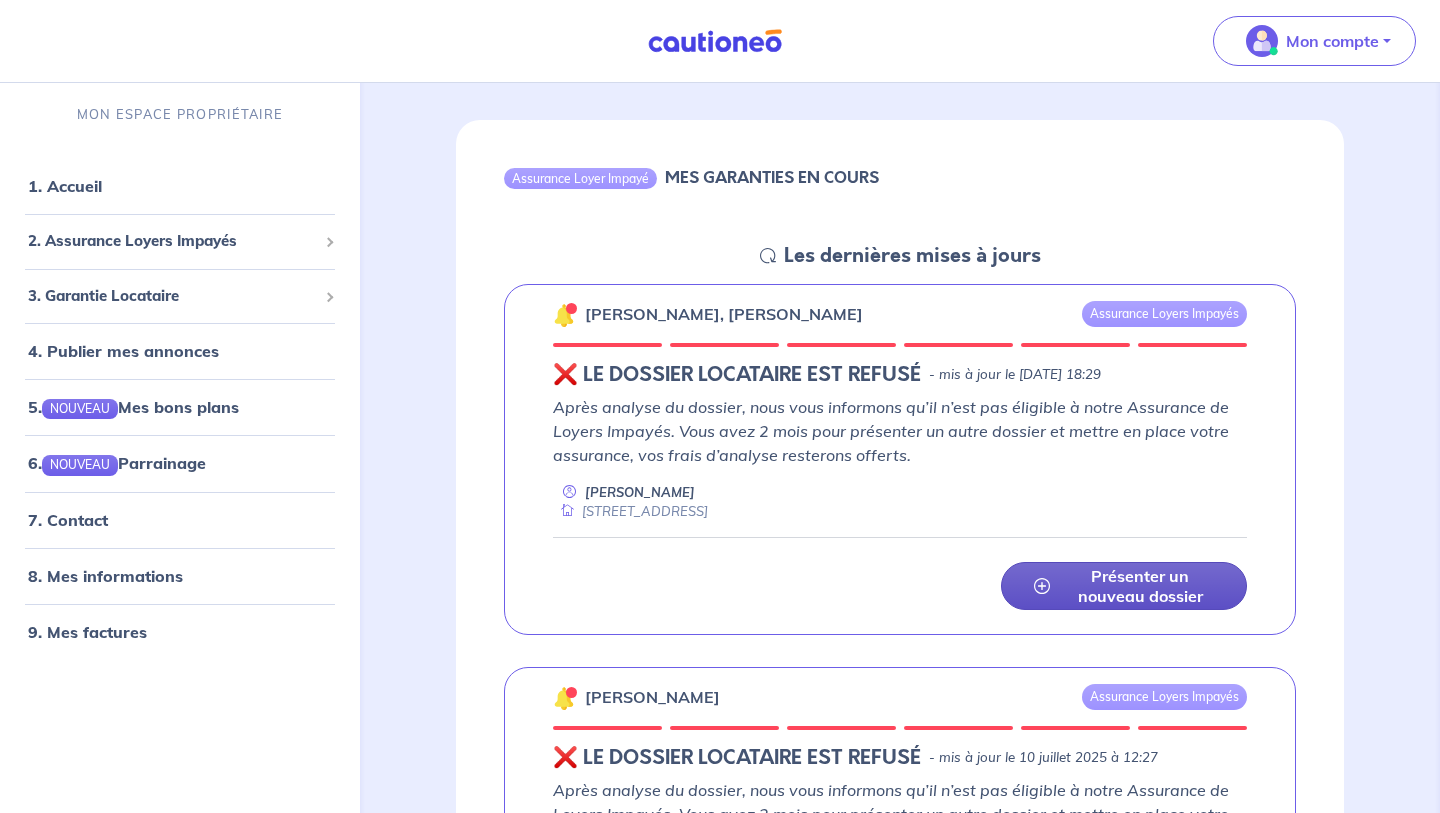 click on "Présenter un nouveau dossier" at bounding box center (1140, 586) 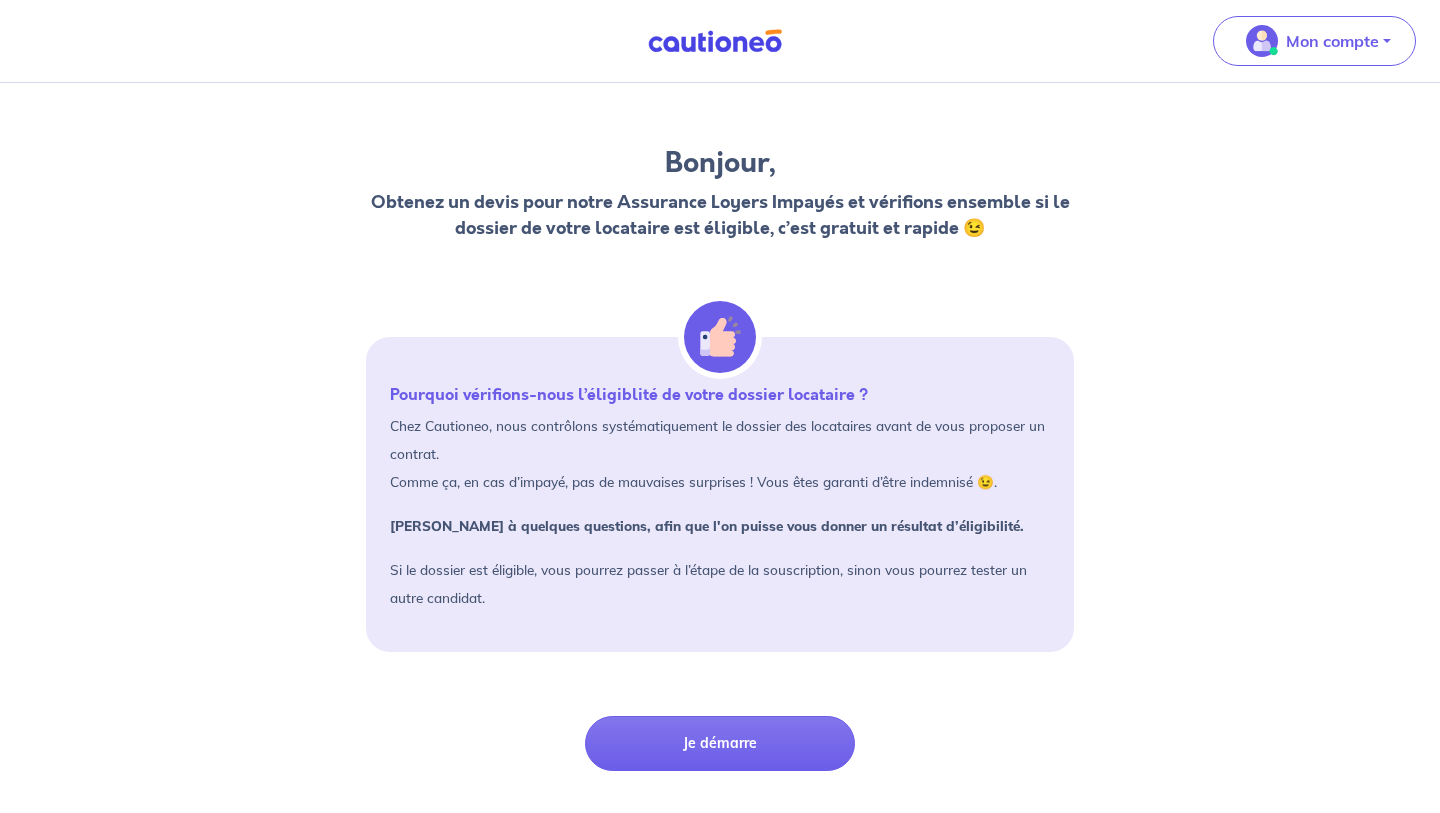 scroll, scrollTop: 0, scrollLeft: 0, axis: both 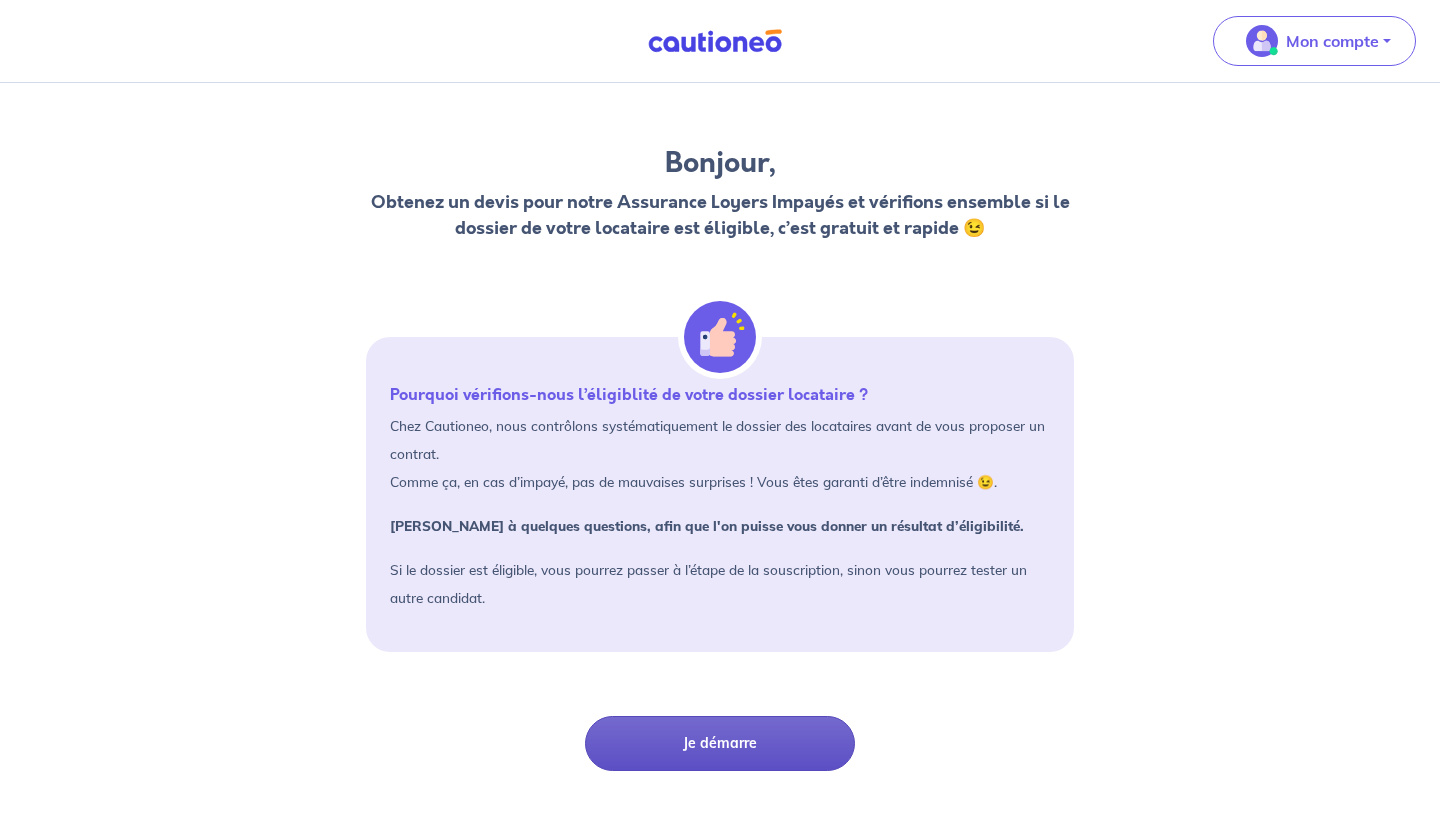 click on "Je démarre" at bounding box center [720, 743] 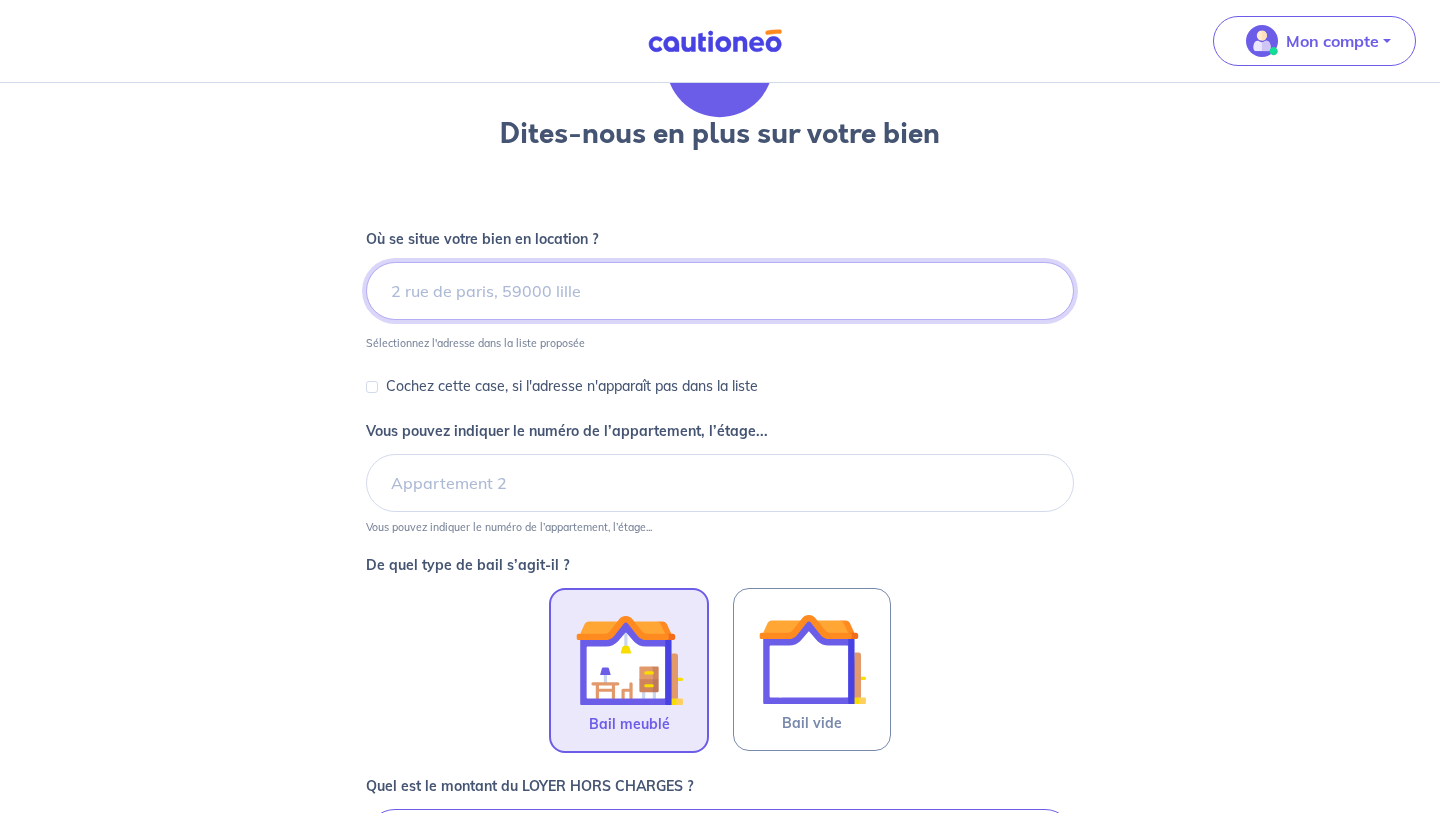 scroll, scrollTop: 5, scrollLeft: 0, axis: vertical 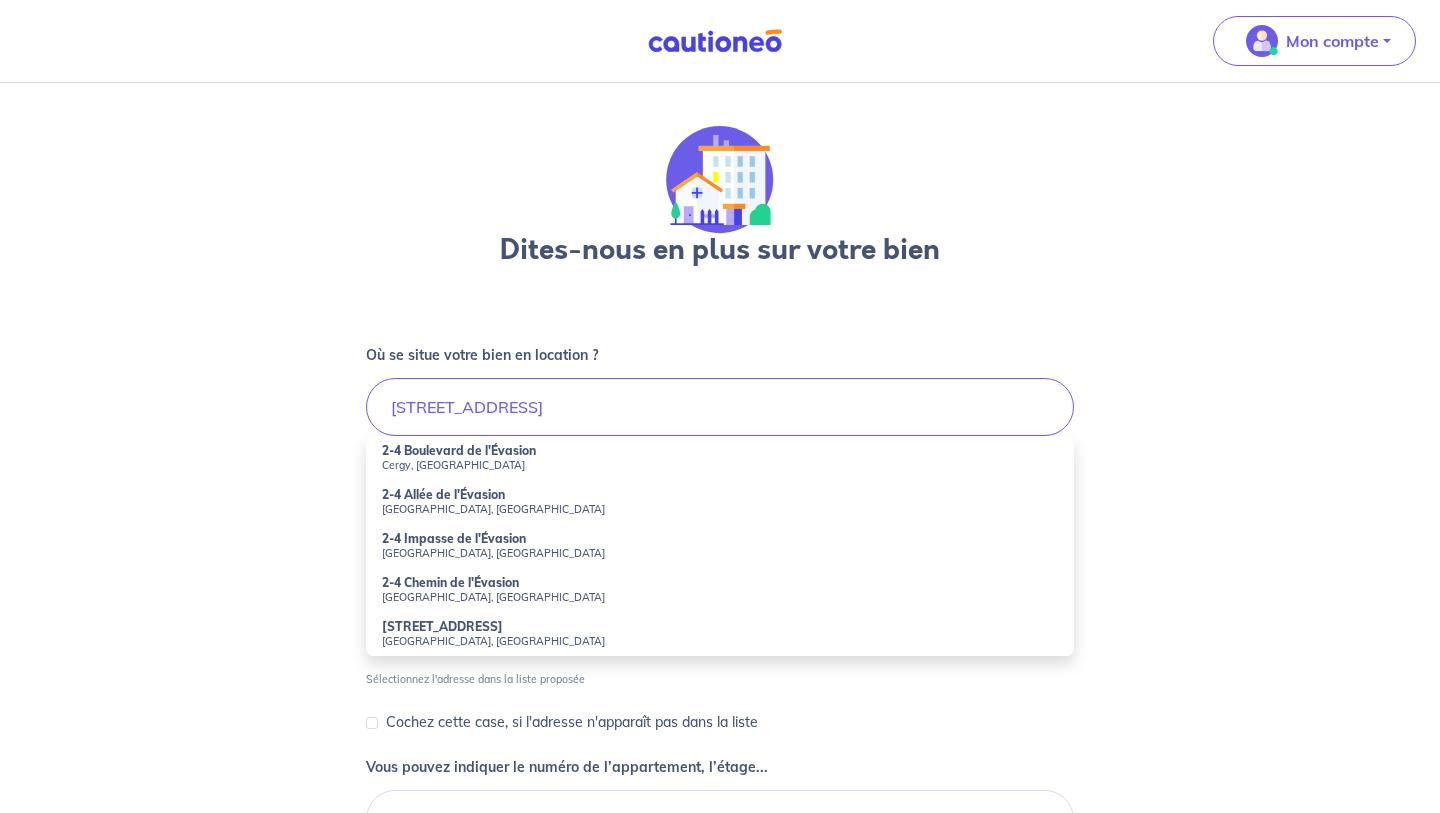 click on "Cergy, [GEOGRAPHIC_DATA]" at bounding box center [720, 465] 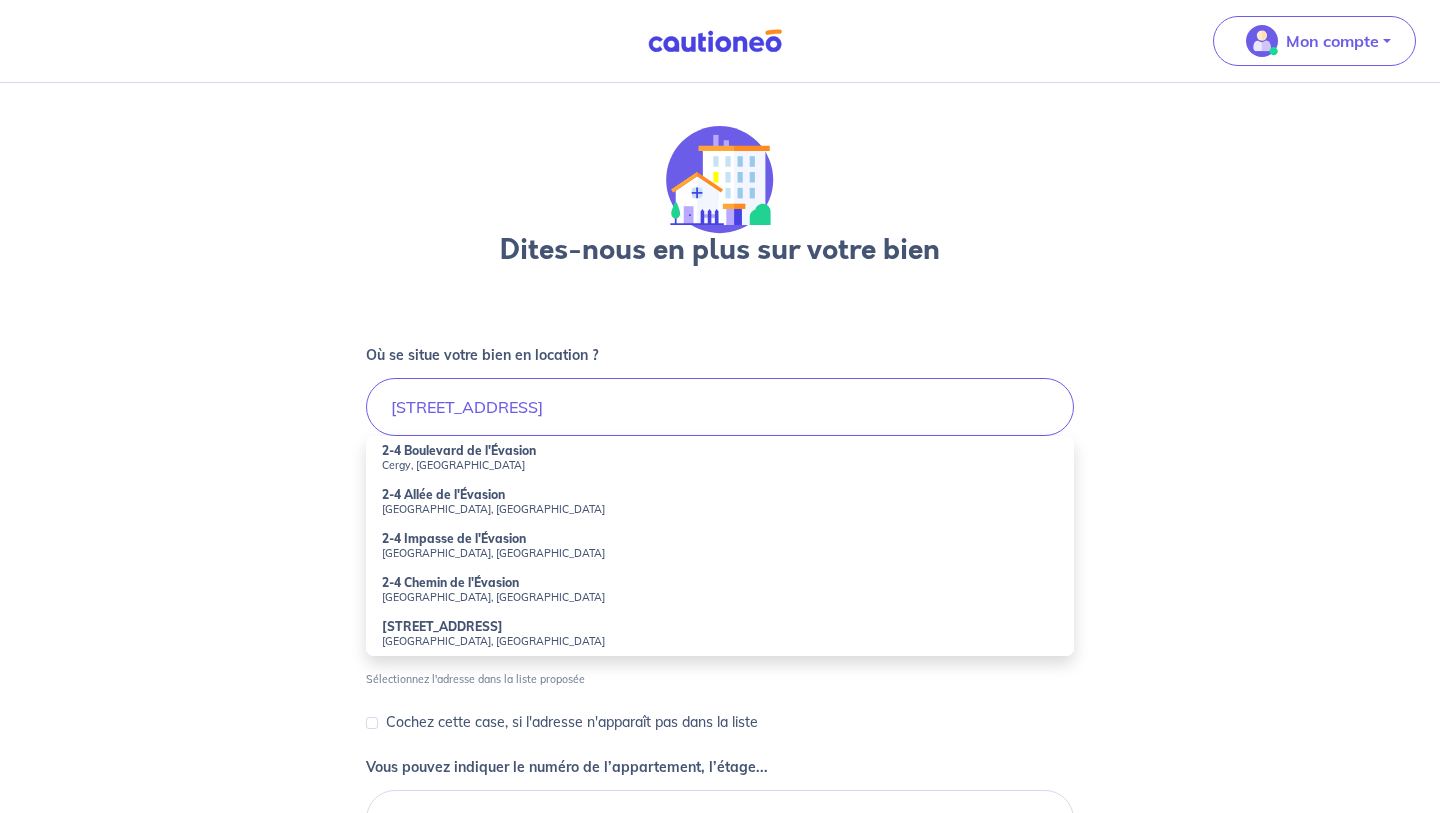 type on "[STREET_ADDRESS]" 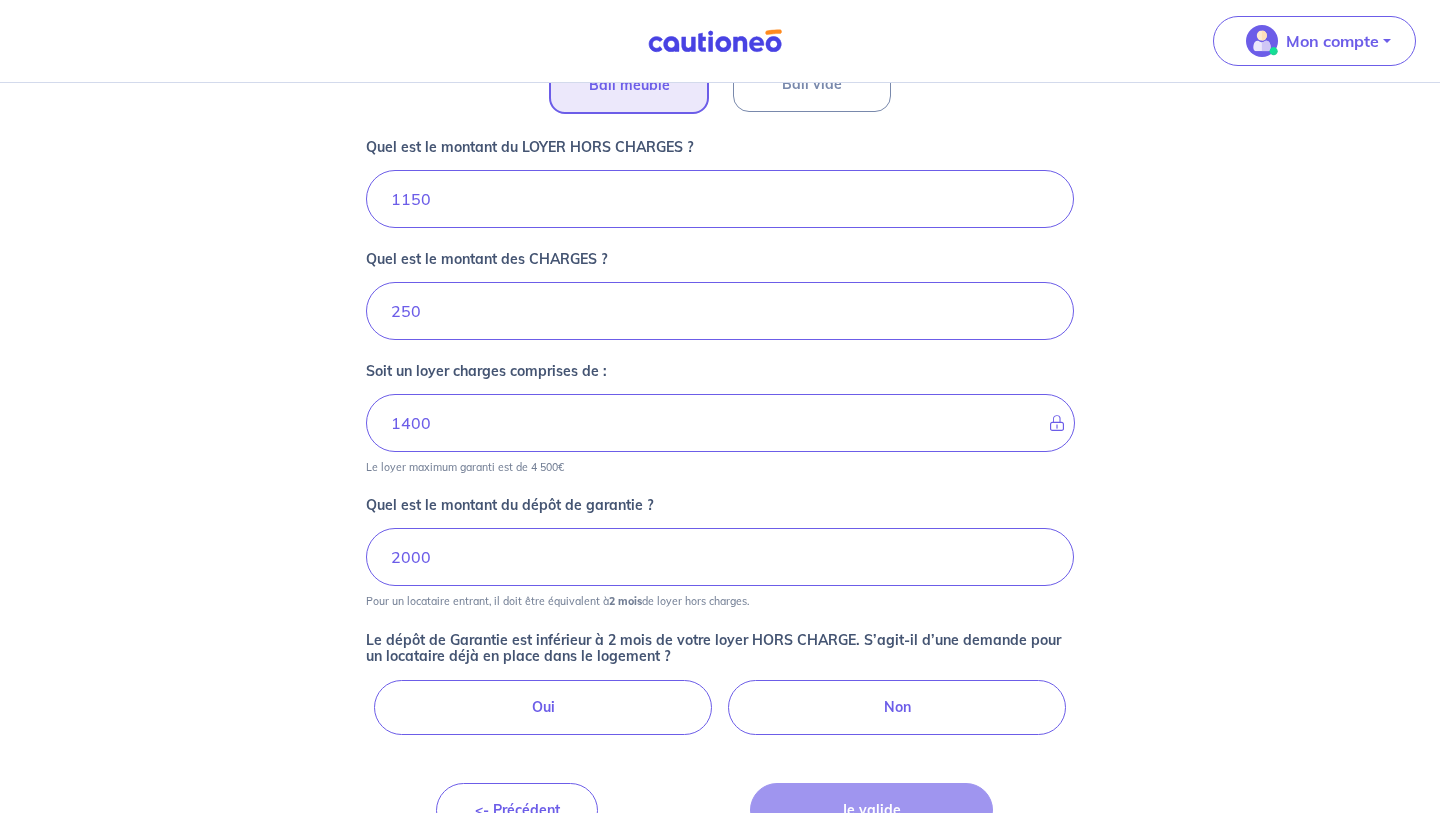 scroll, scrollTop: 809, scrollLeft: 0, axis: vertical 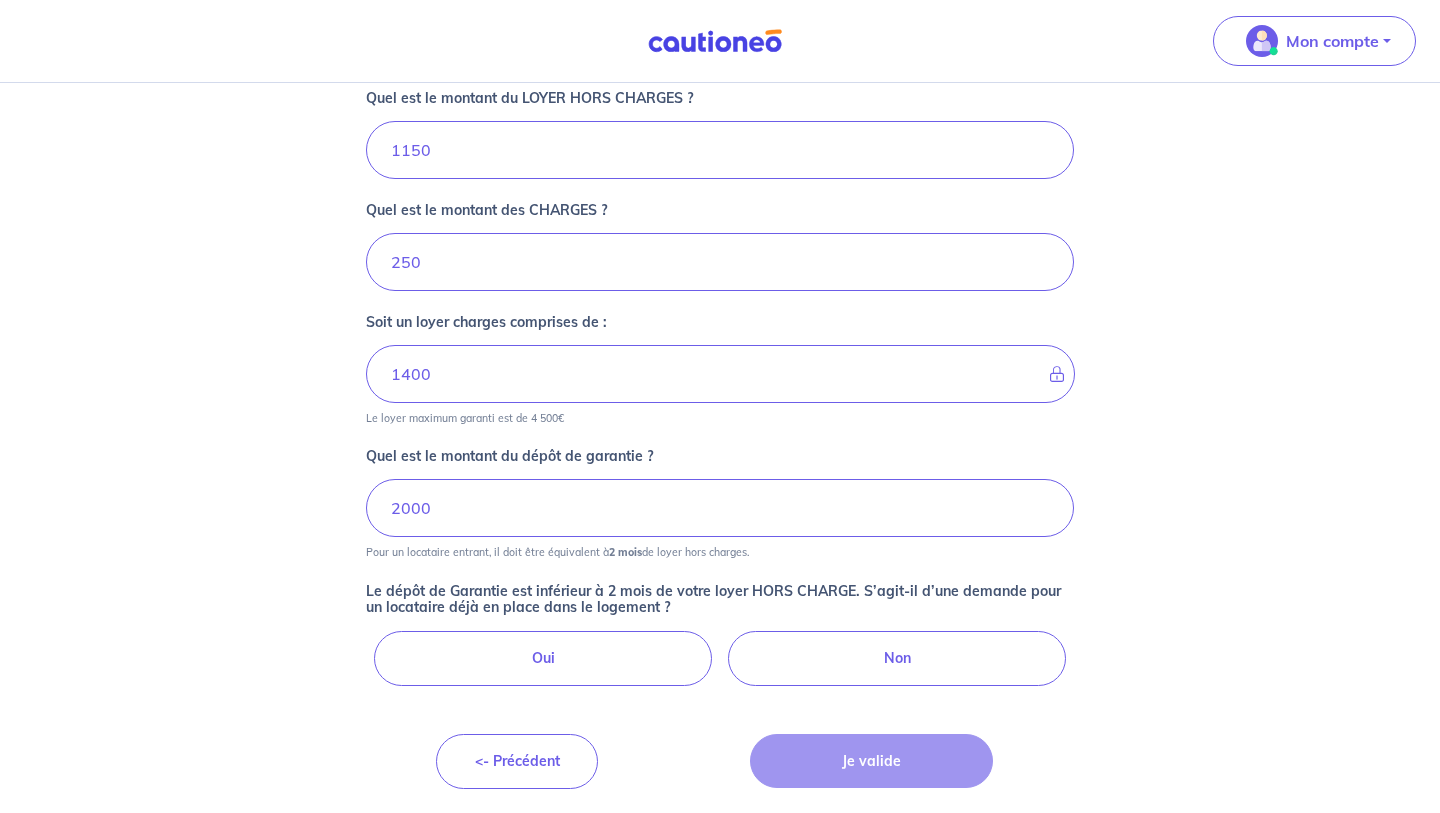 click on "Non" at bounding box center [897, 658] 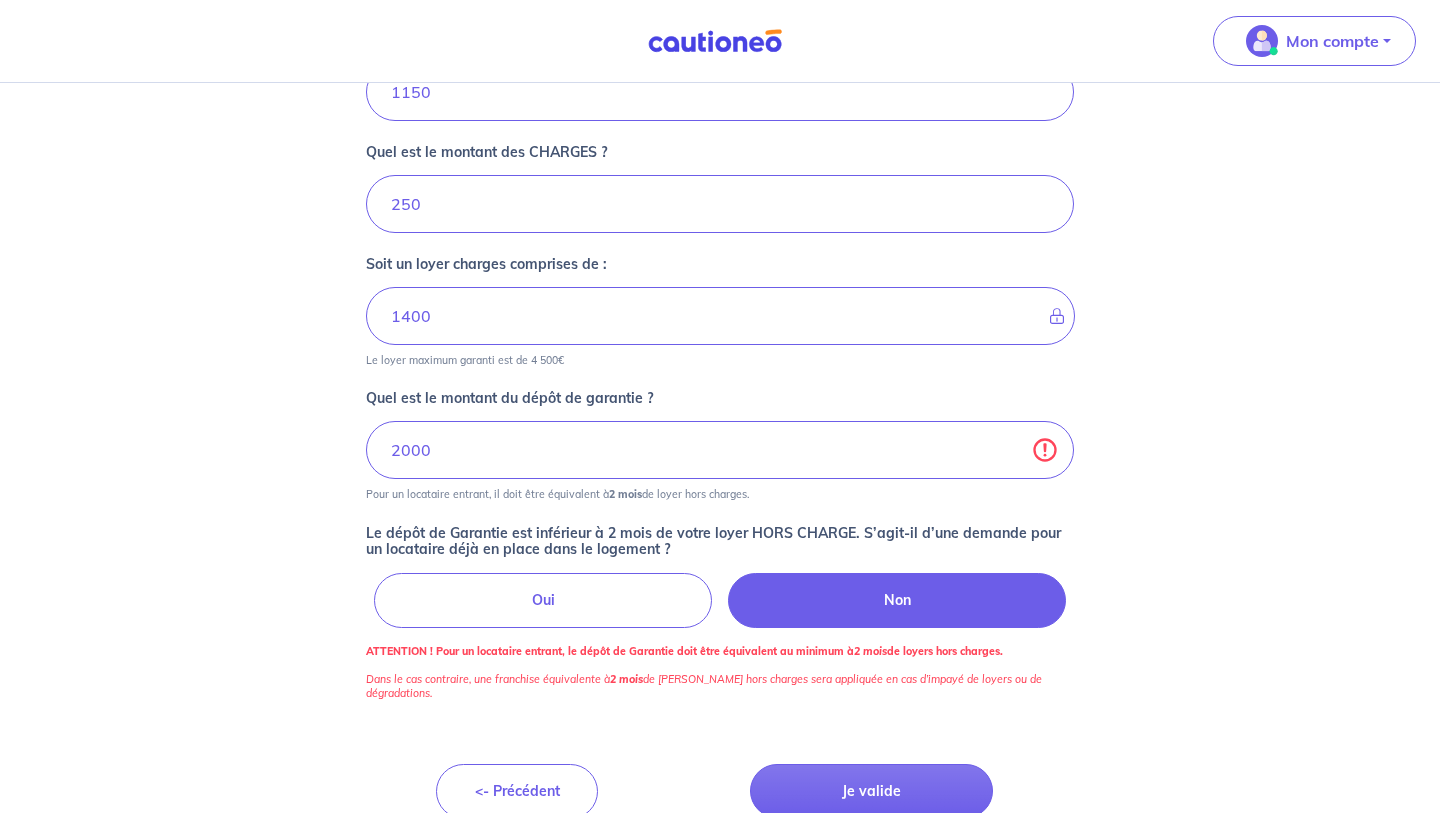 scroll, scrollTop: 883, scrollLeft: 0, axis: vertical 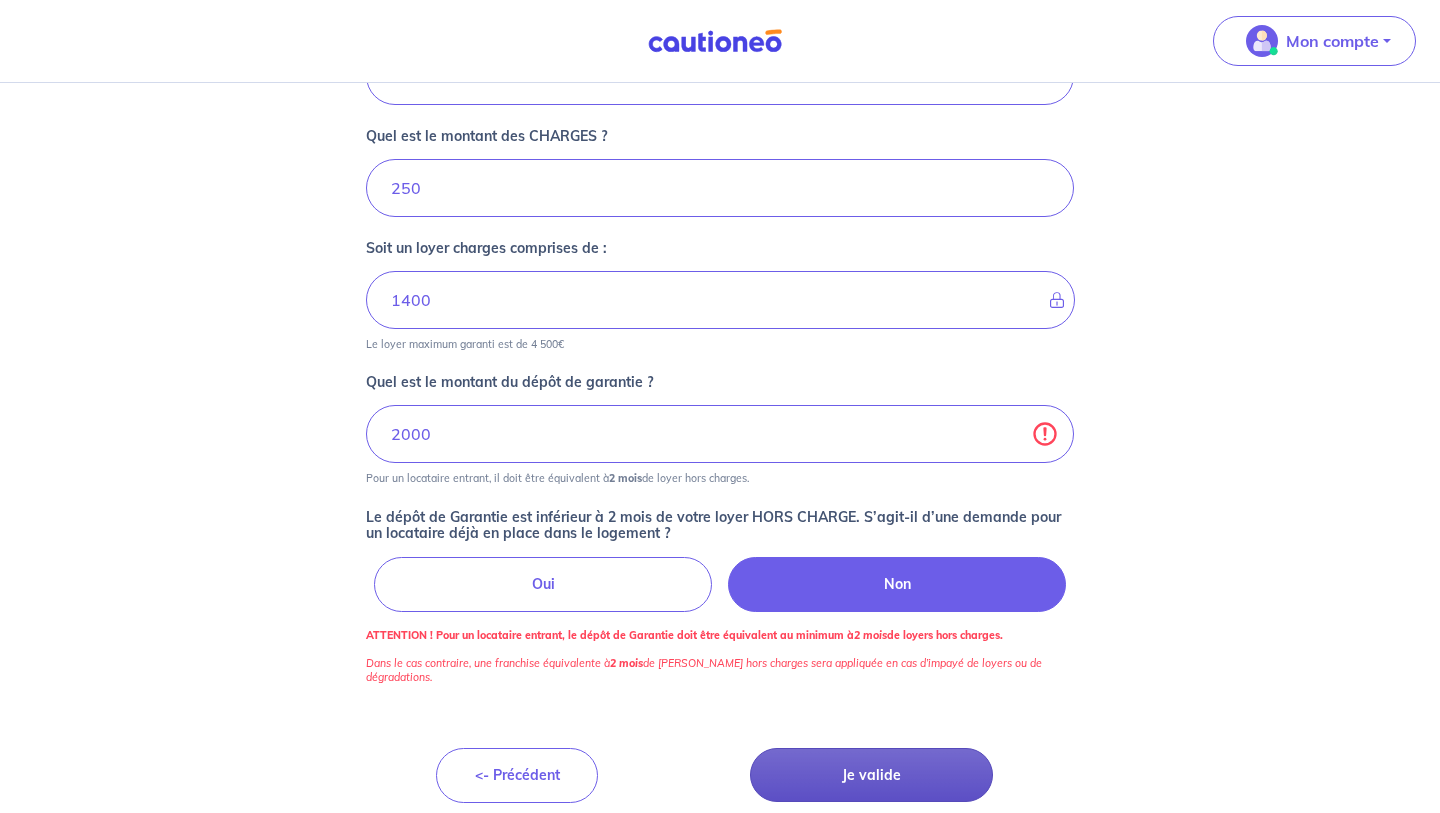 click on "Je valide" at bounding box center [871, 775] 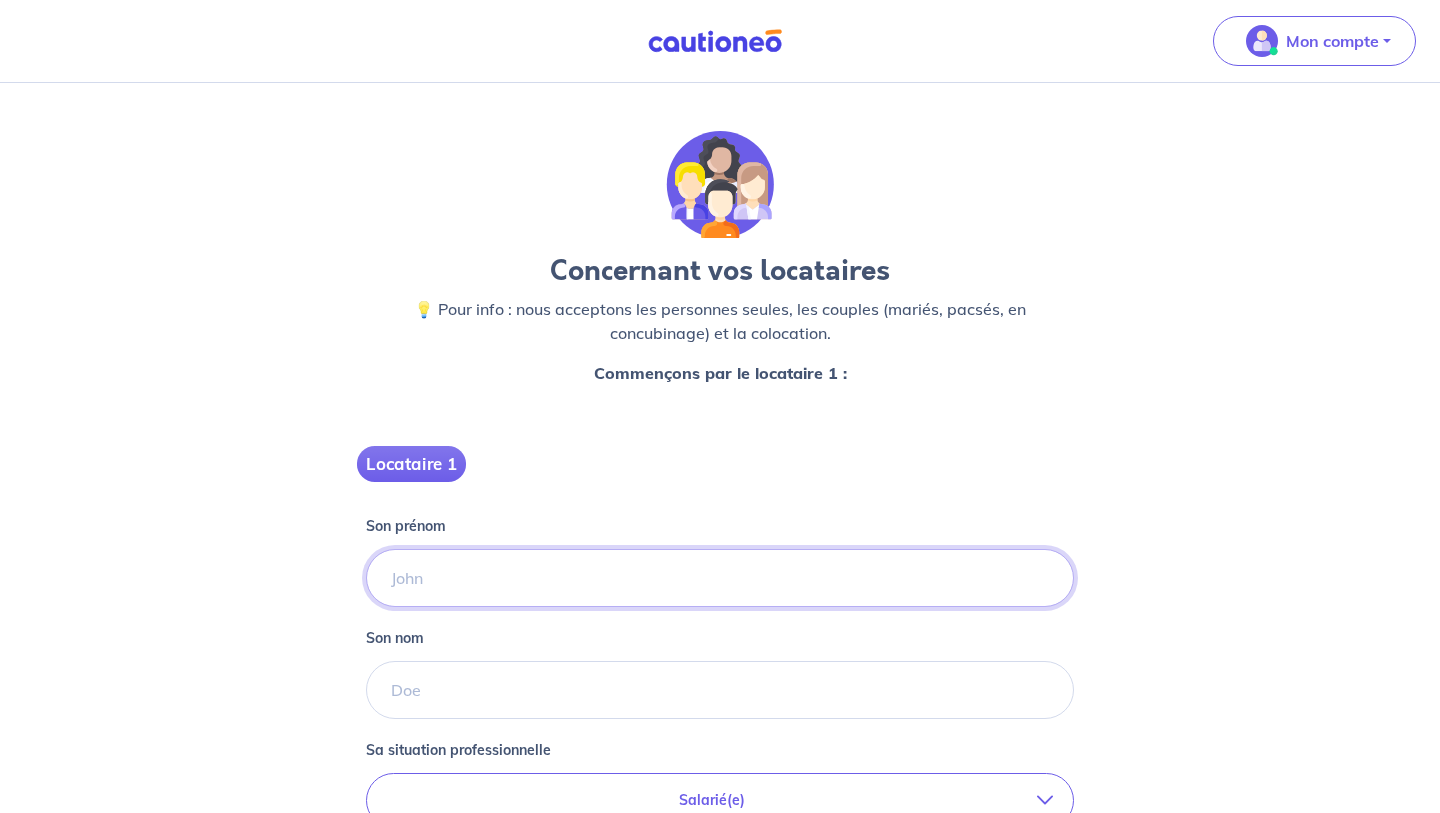 click on "Son prénom" at bounding box center (720, 578) 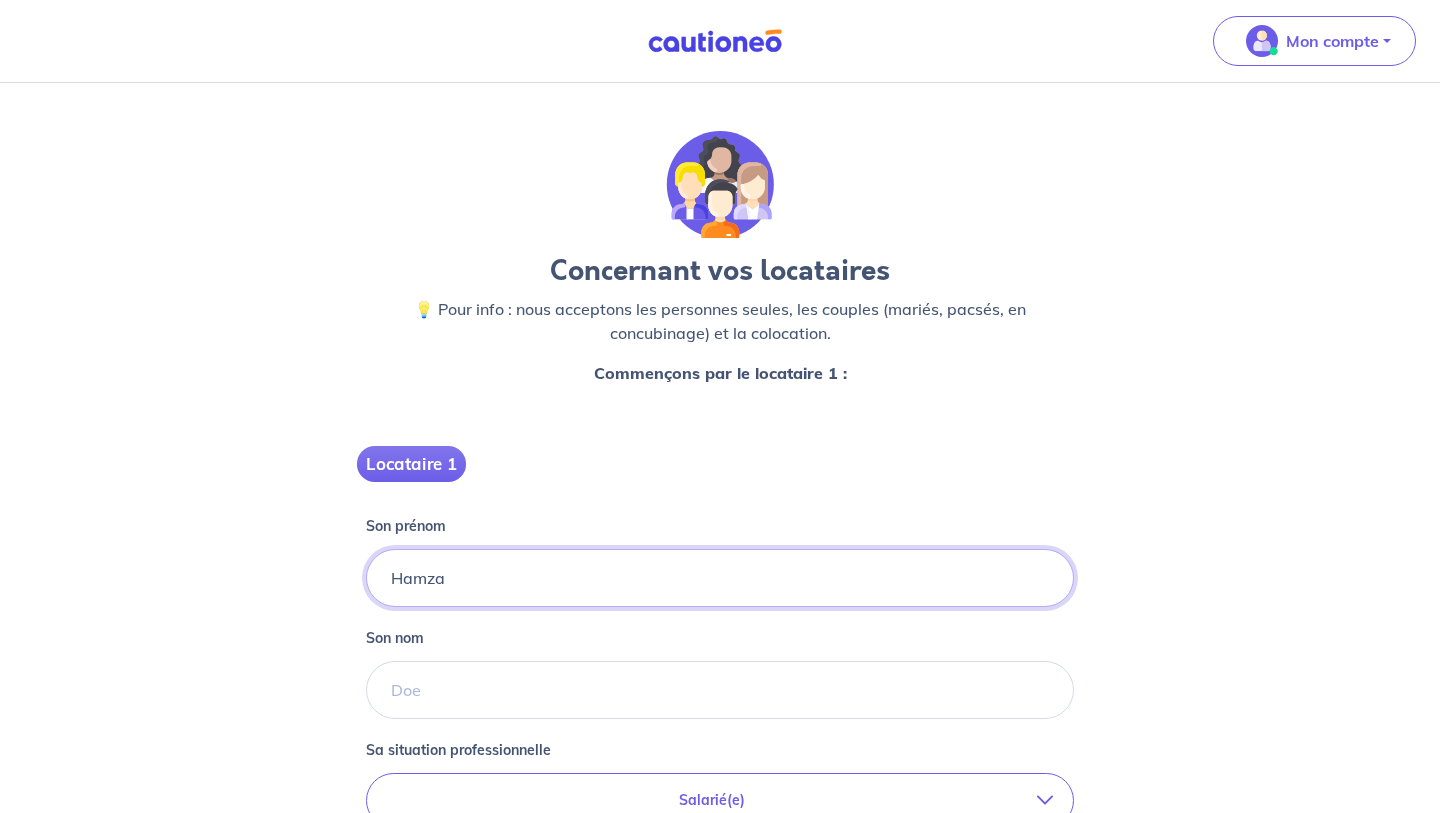 type on "Hamza" 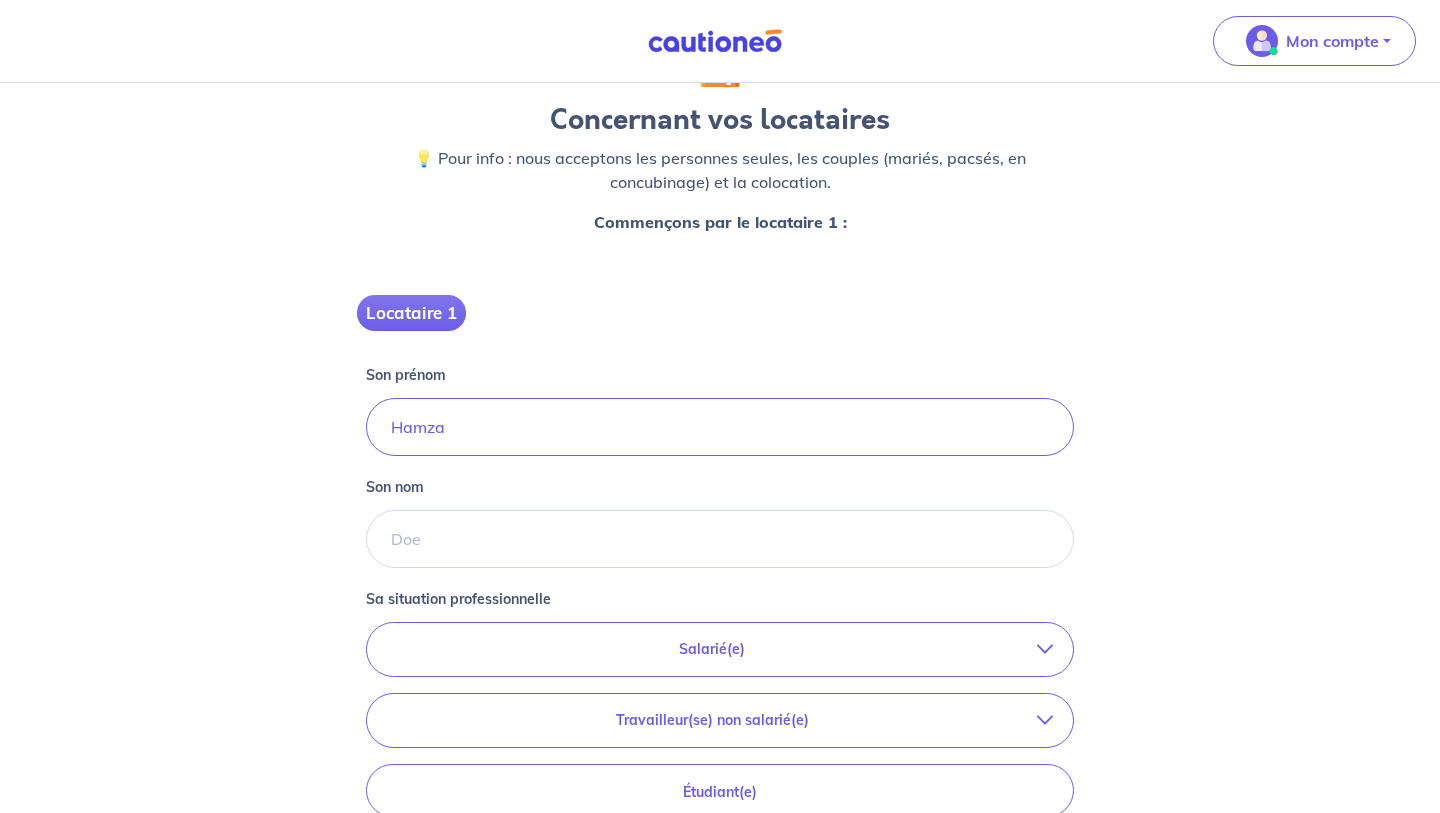 scroll, scrollTop: 156, scrollLeft: 0, axis: vertical 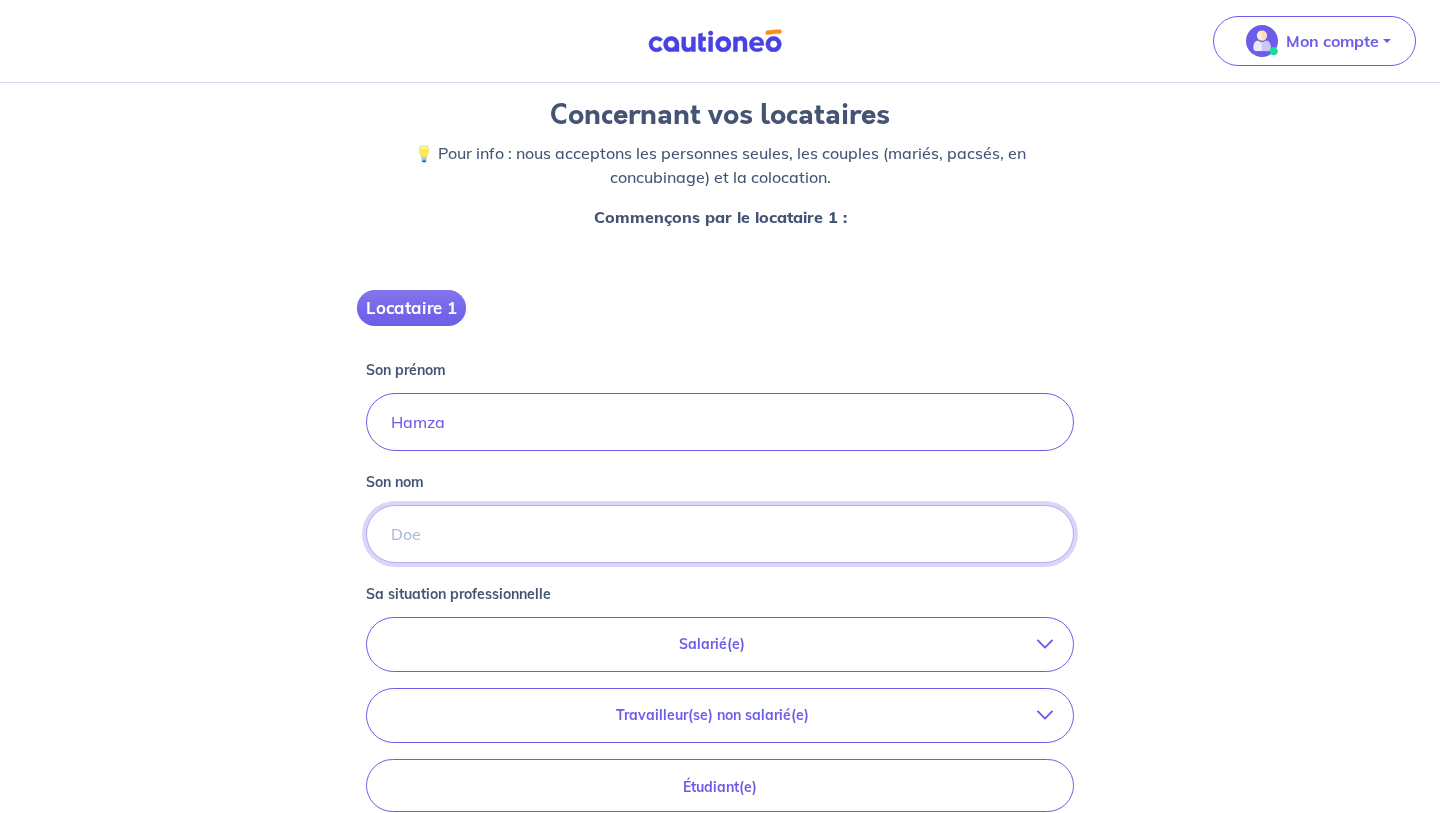 click on "Son nom" at bounding box center [720, 534] 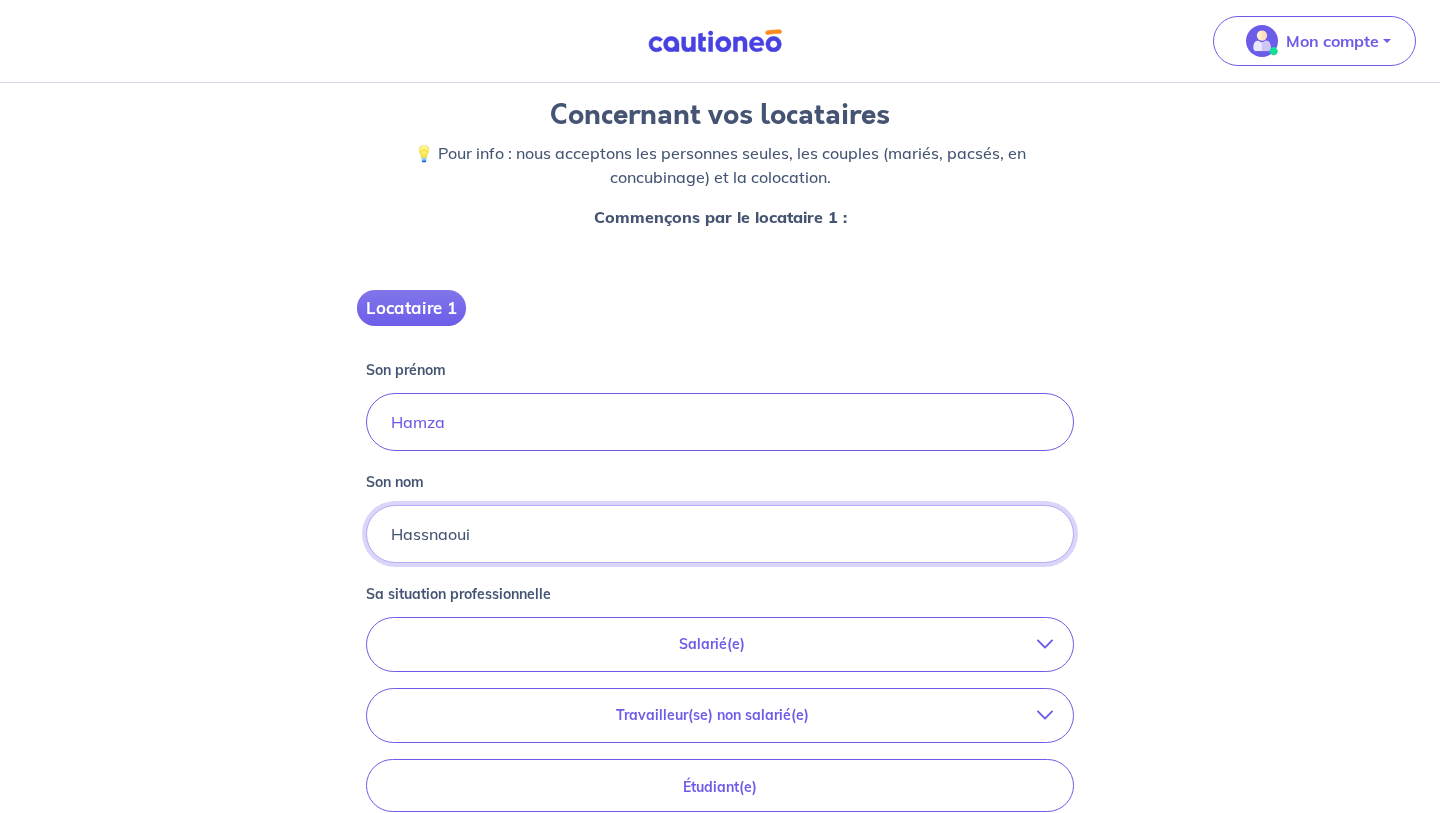 click on "Hassnaoui" at bounding box center [720, 534] 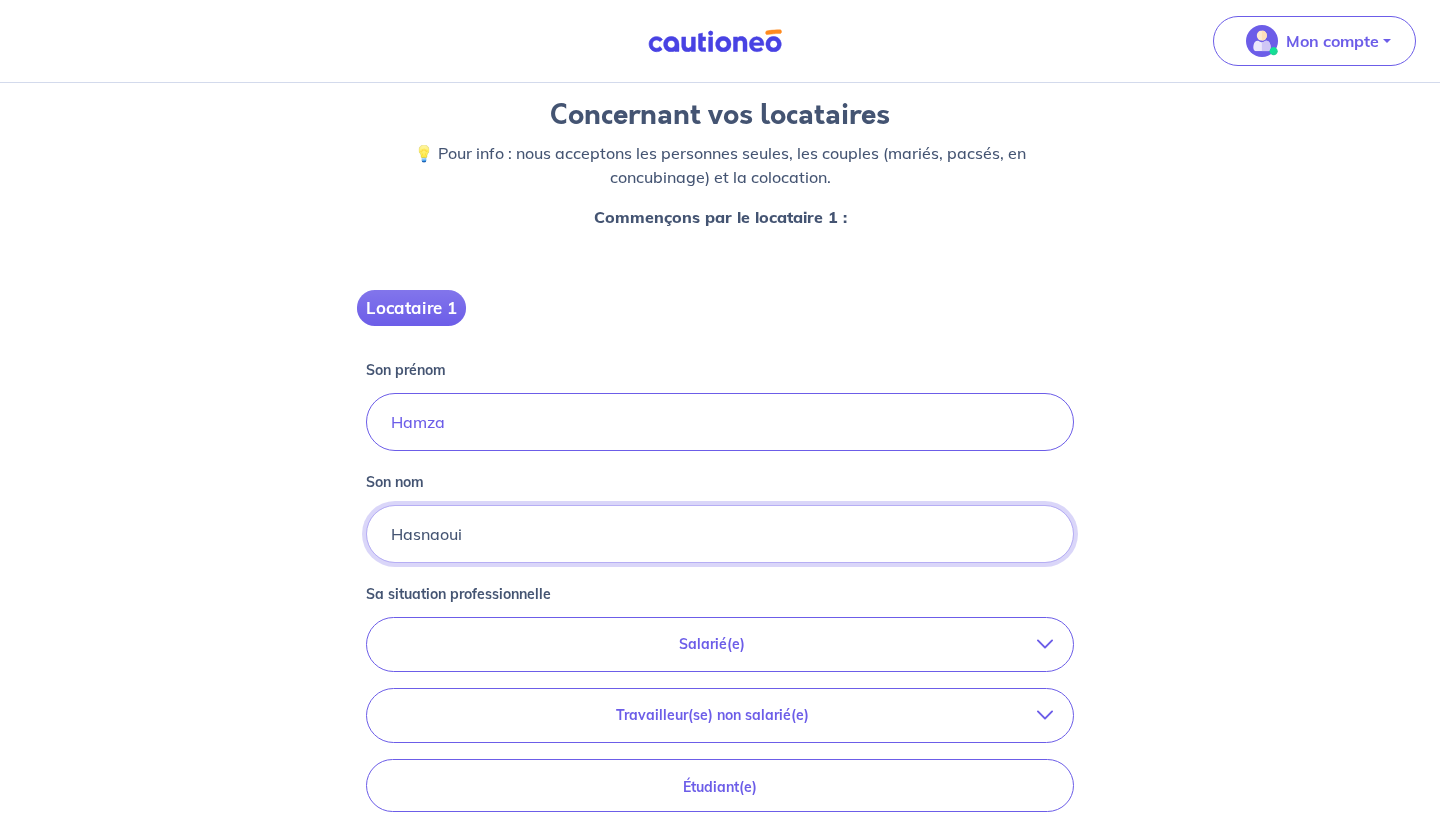 type on "Hasnaoui" 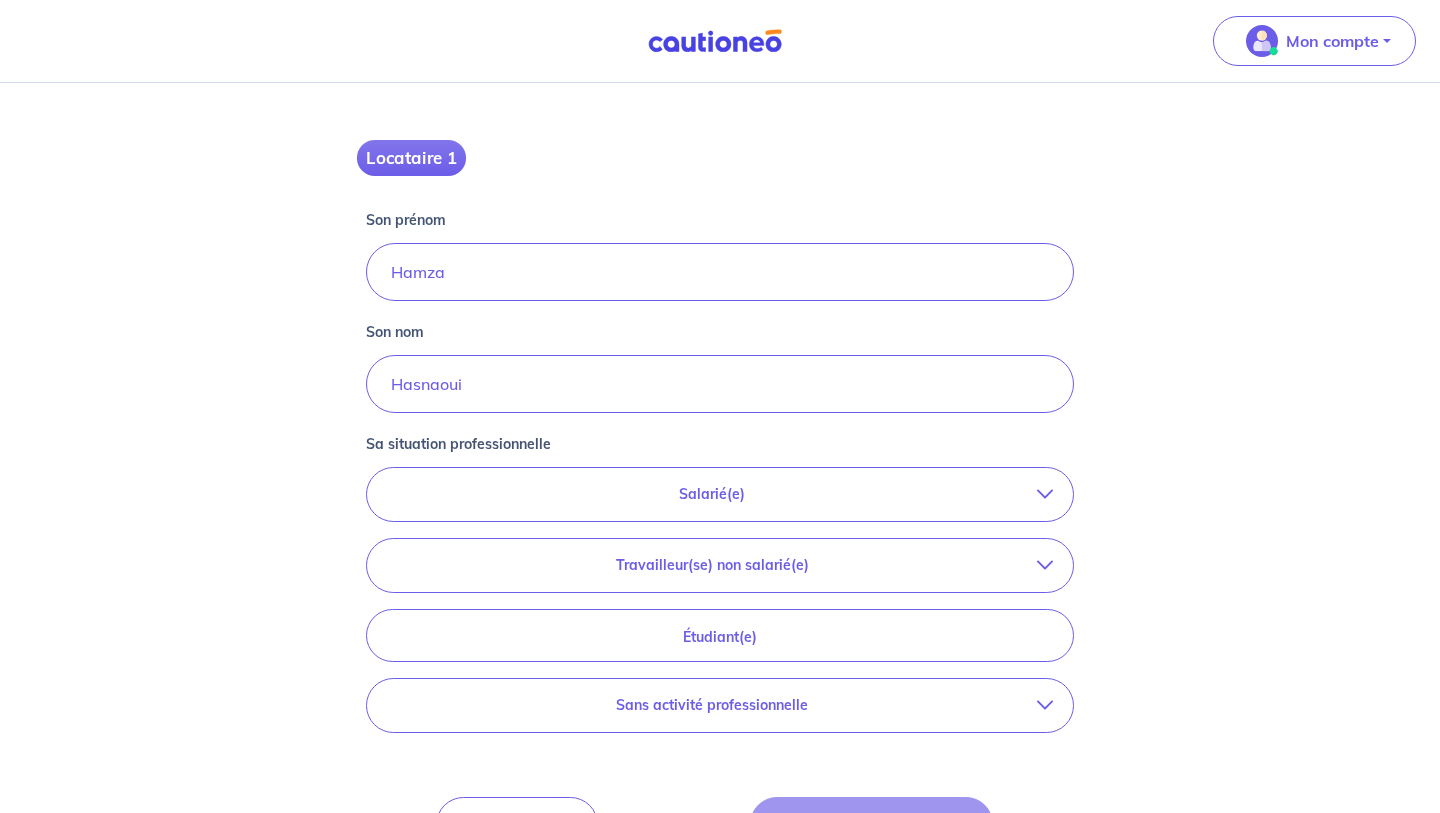 click on "Salarié(e)" at bounding box center (712, 494) 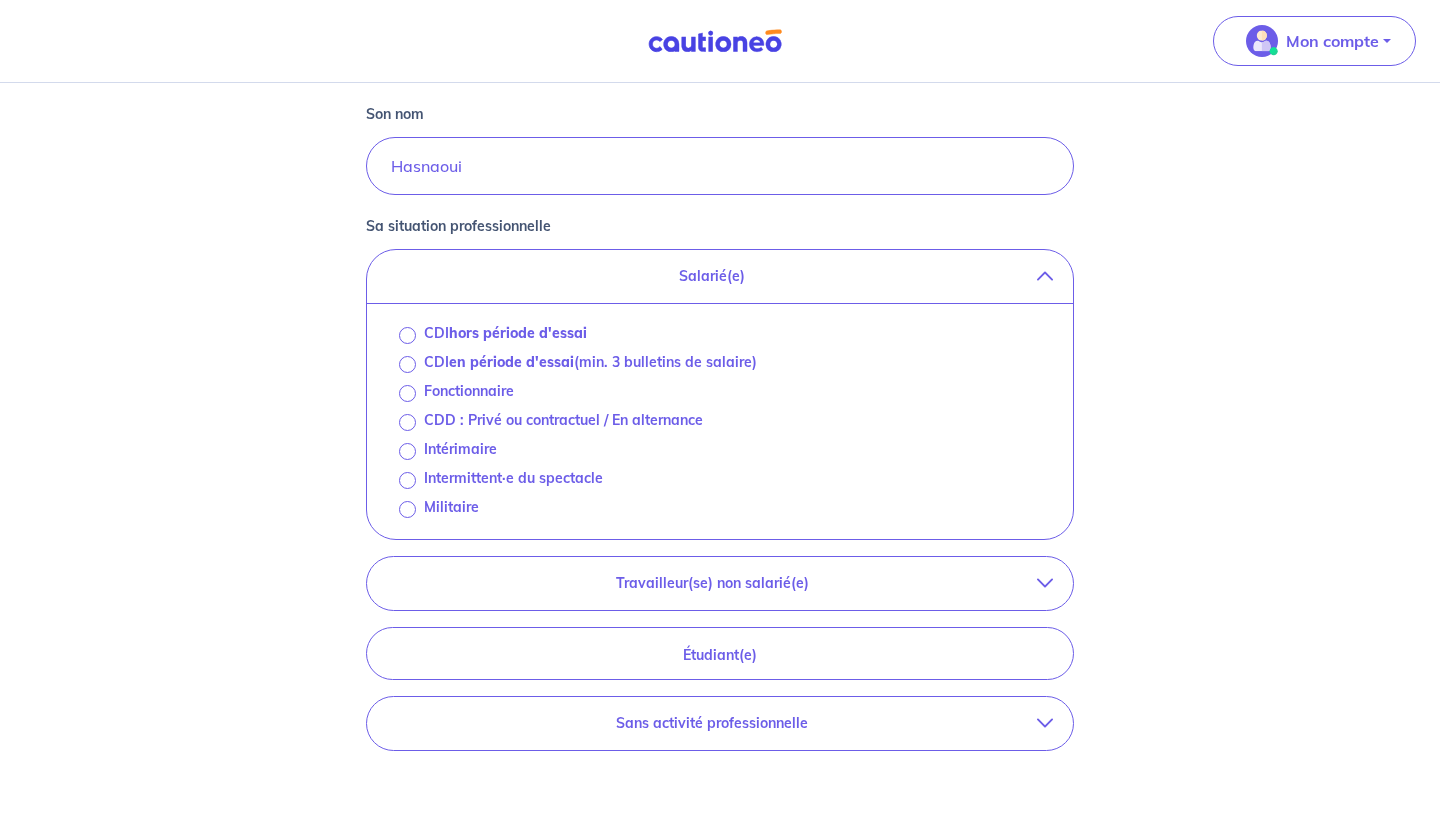 scroll, scrollTop: 532, scrollLeft: 0, axis: vertical 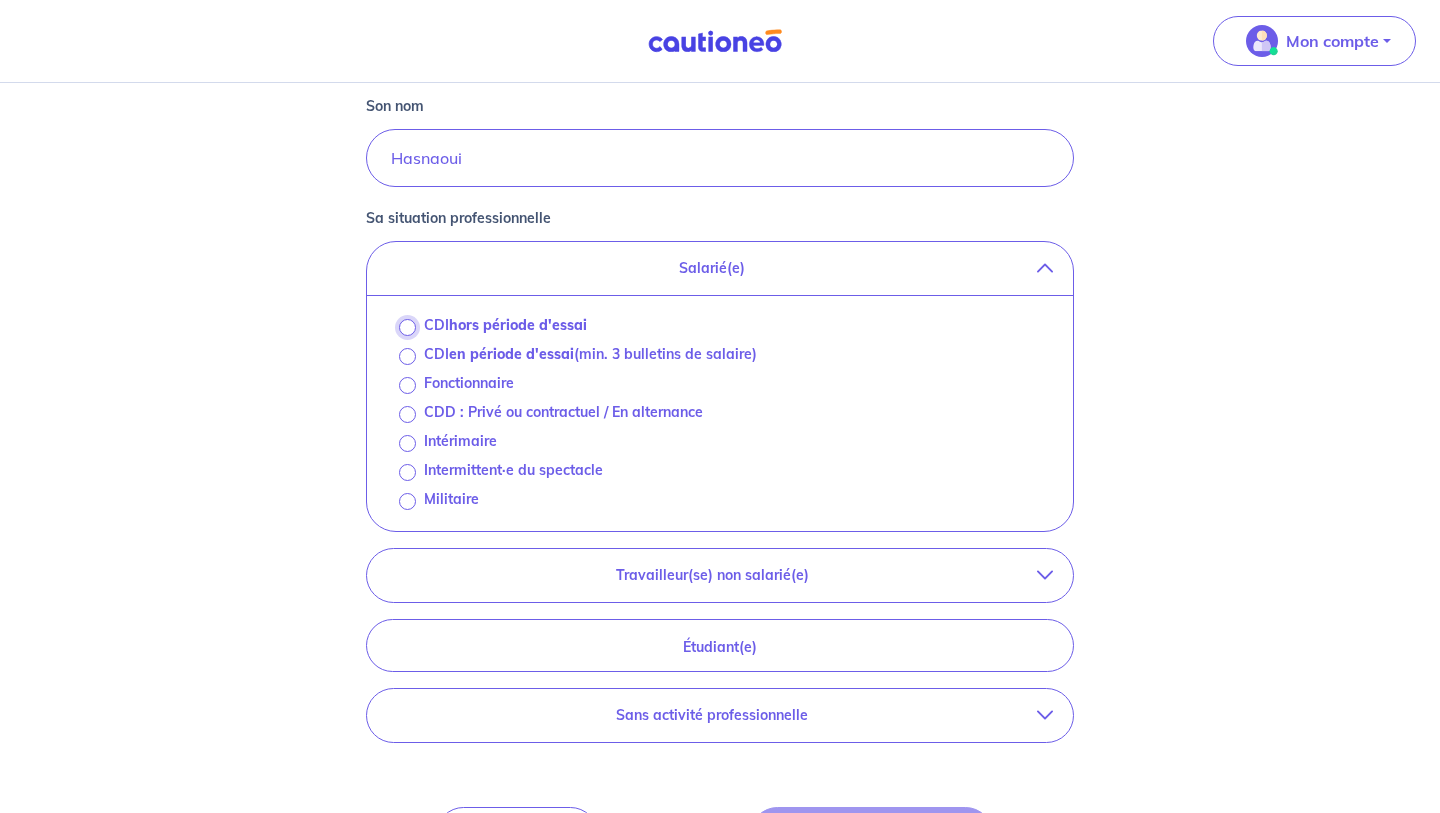 click on "CDI  hors période d'essai" at bounding box center (407, 327) 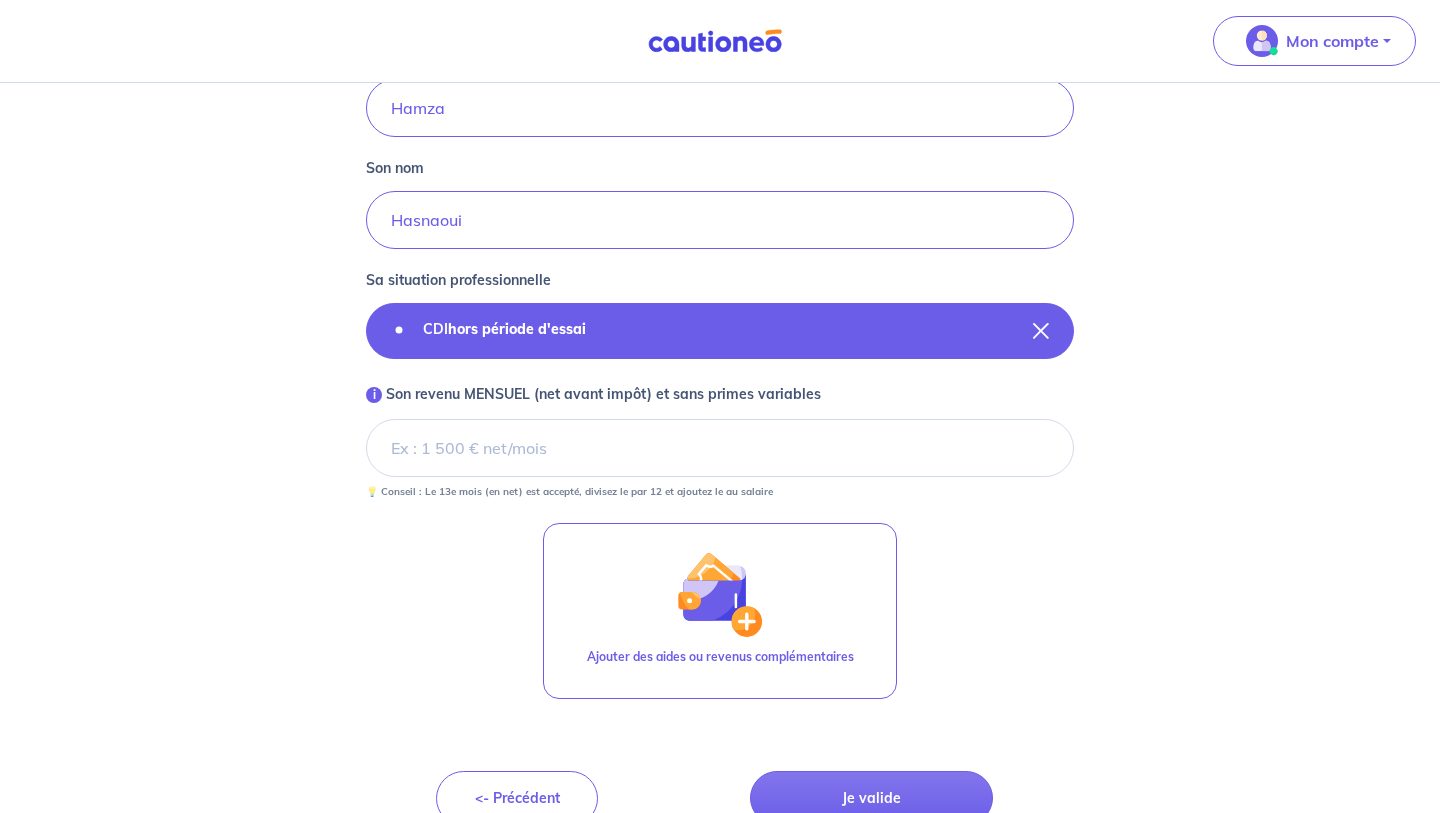 scroll, scrollTop: 474, scrollLeft: 0, axis: vertical 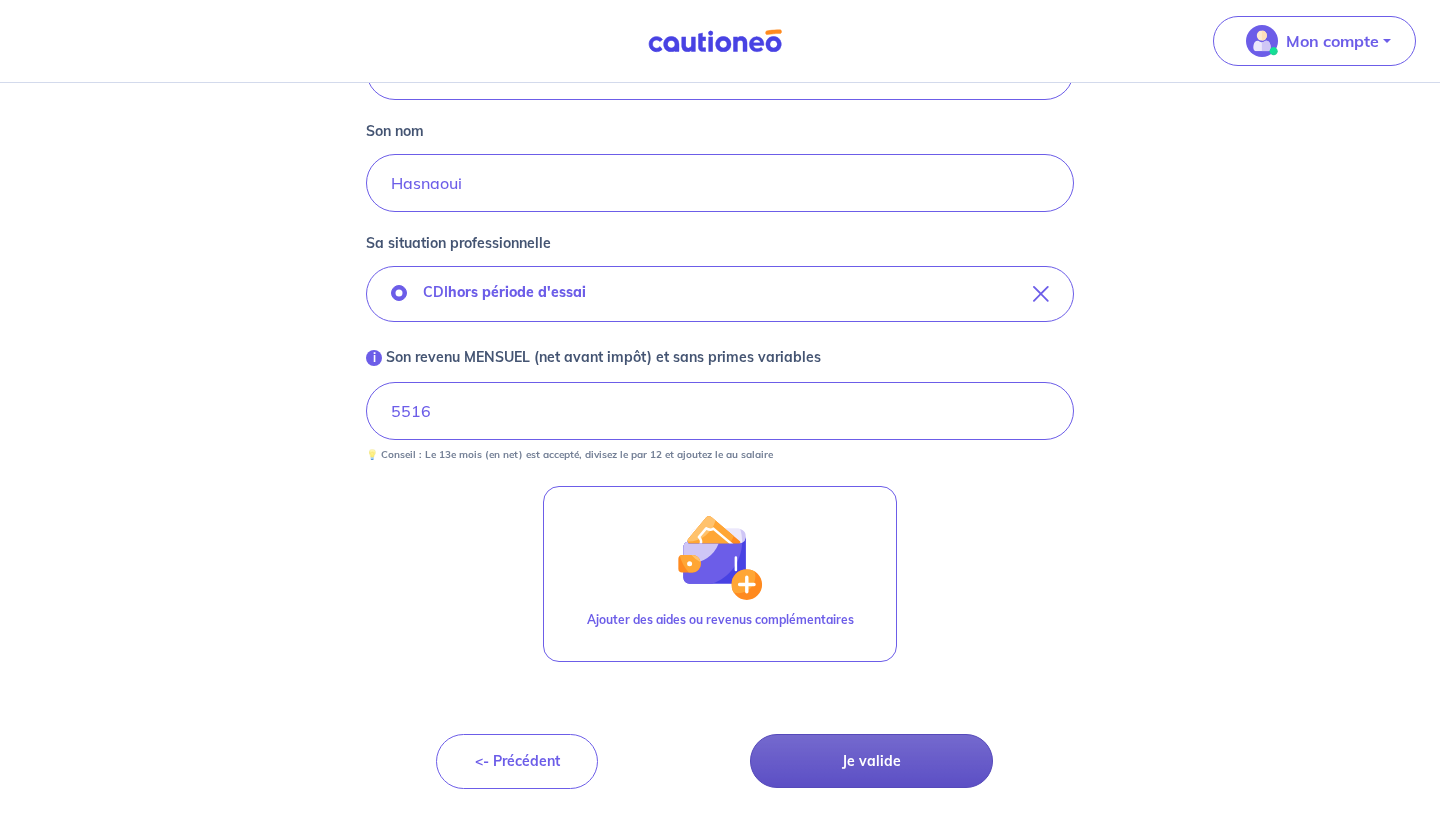 click on "Je valide" at bounding box center [871, 761] 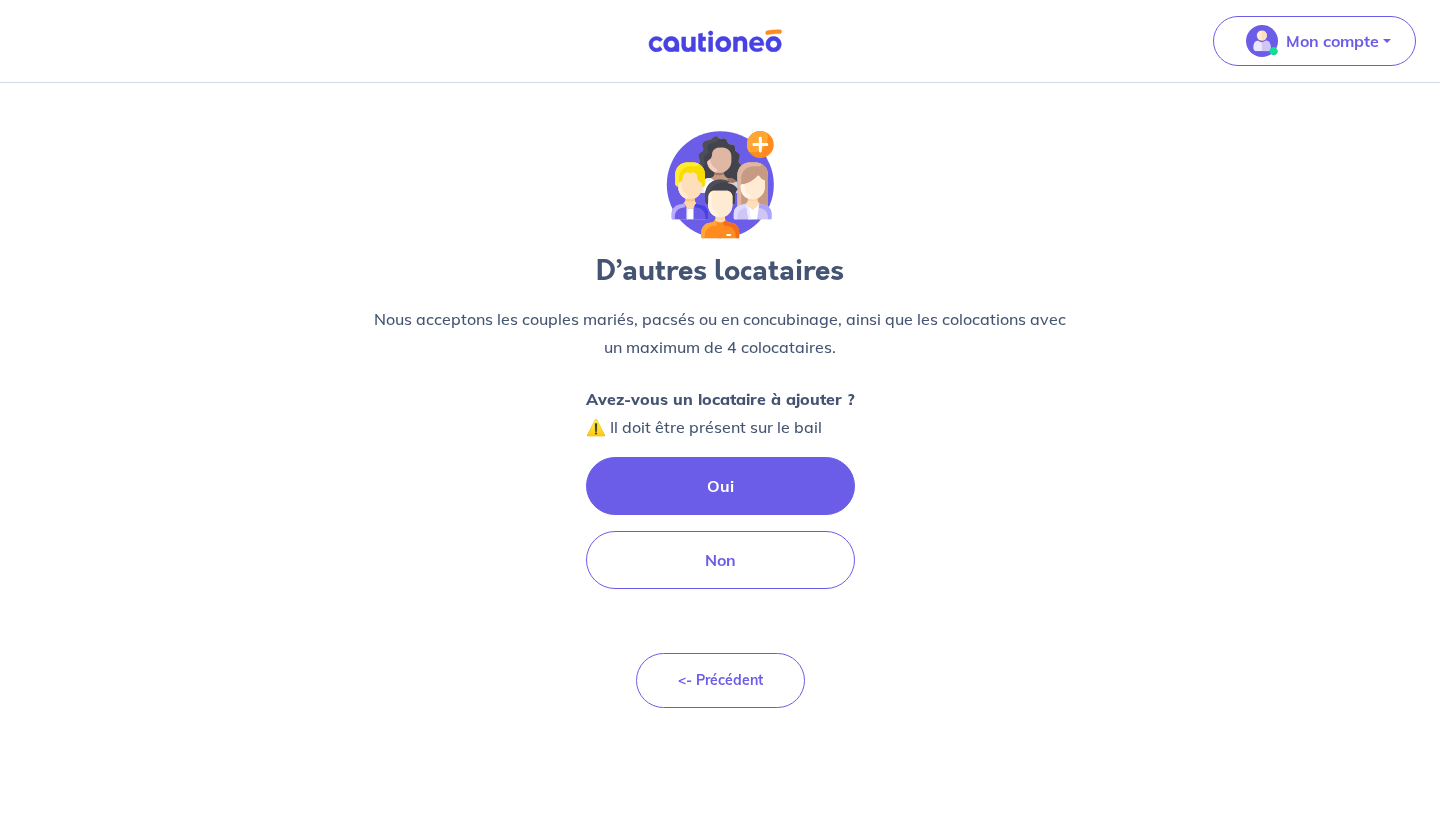 click on "Oui" at bounding box center [720, 486] 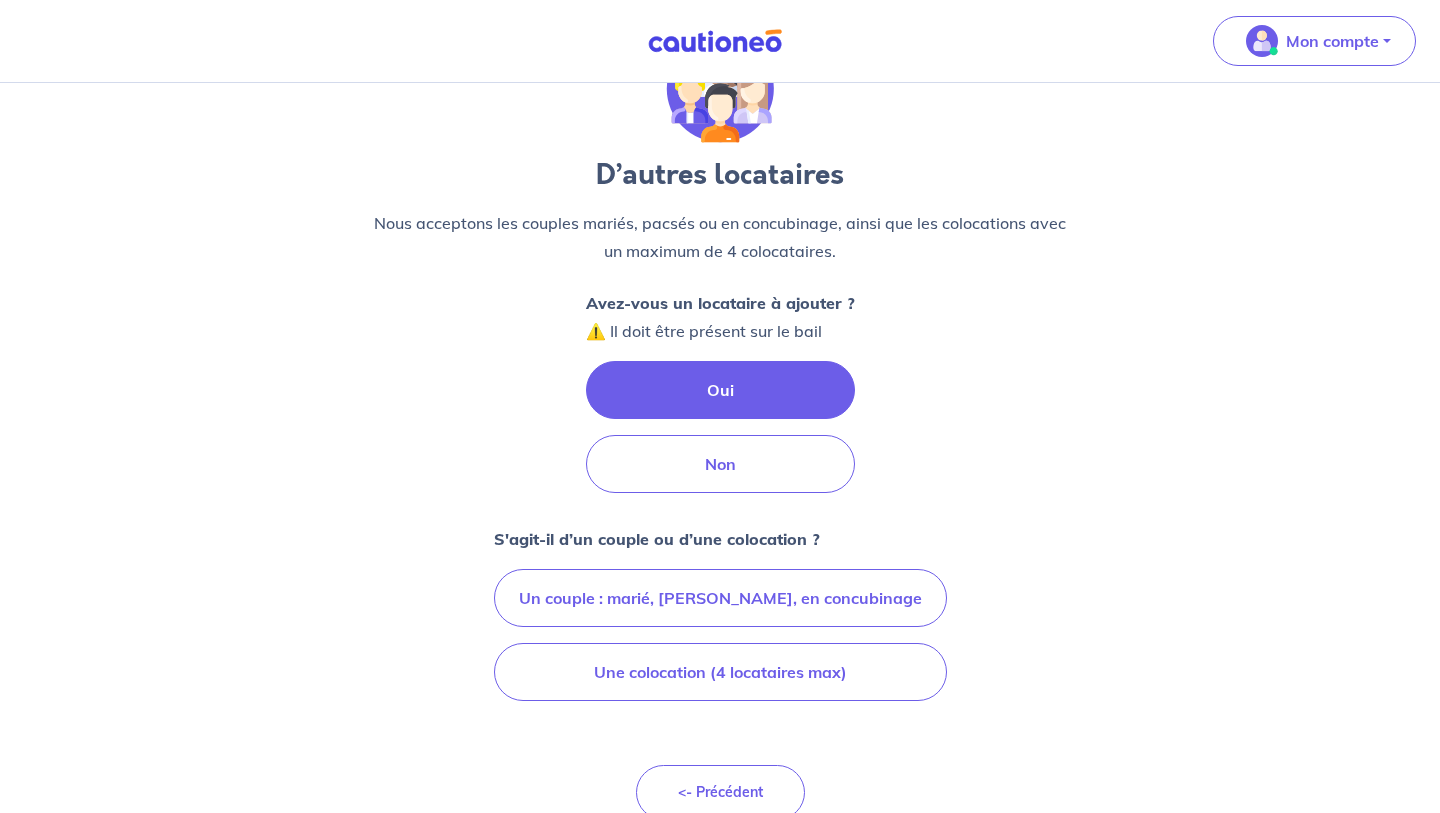 scroll, scrollTop: 127, scrollLeft: 0, axis: vertical 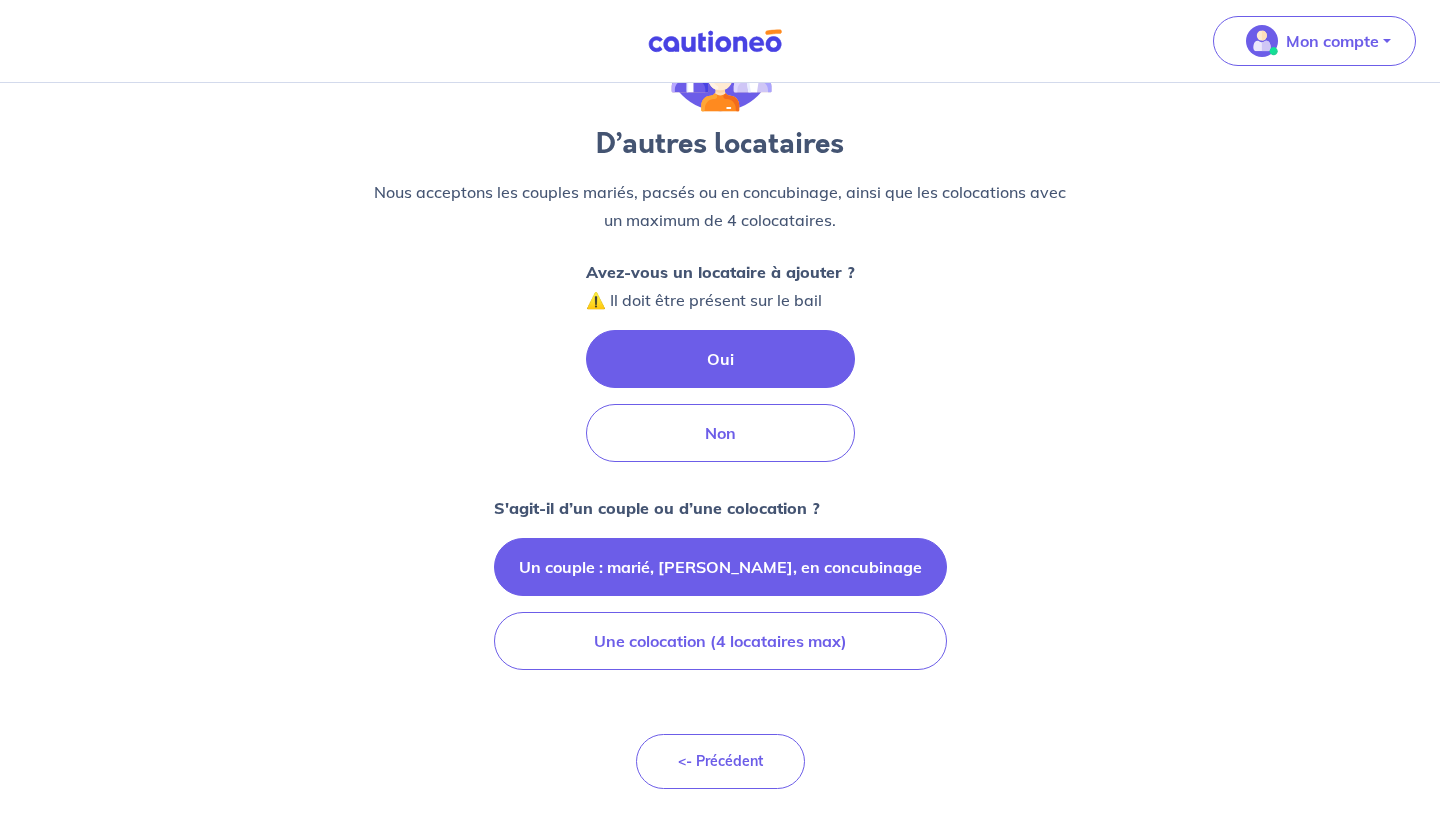 click on "Un couple : marié, [PERSON_NAME], en concubinage" at bounding box center [720, 567] 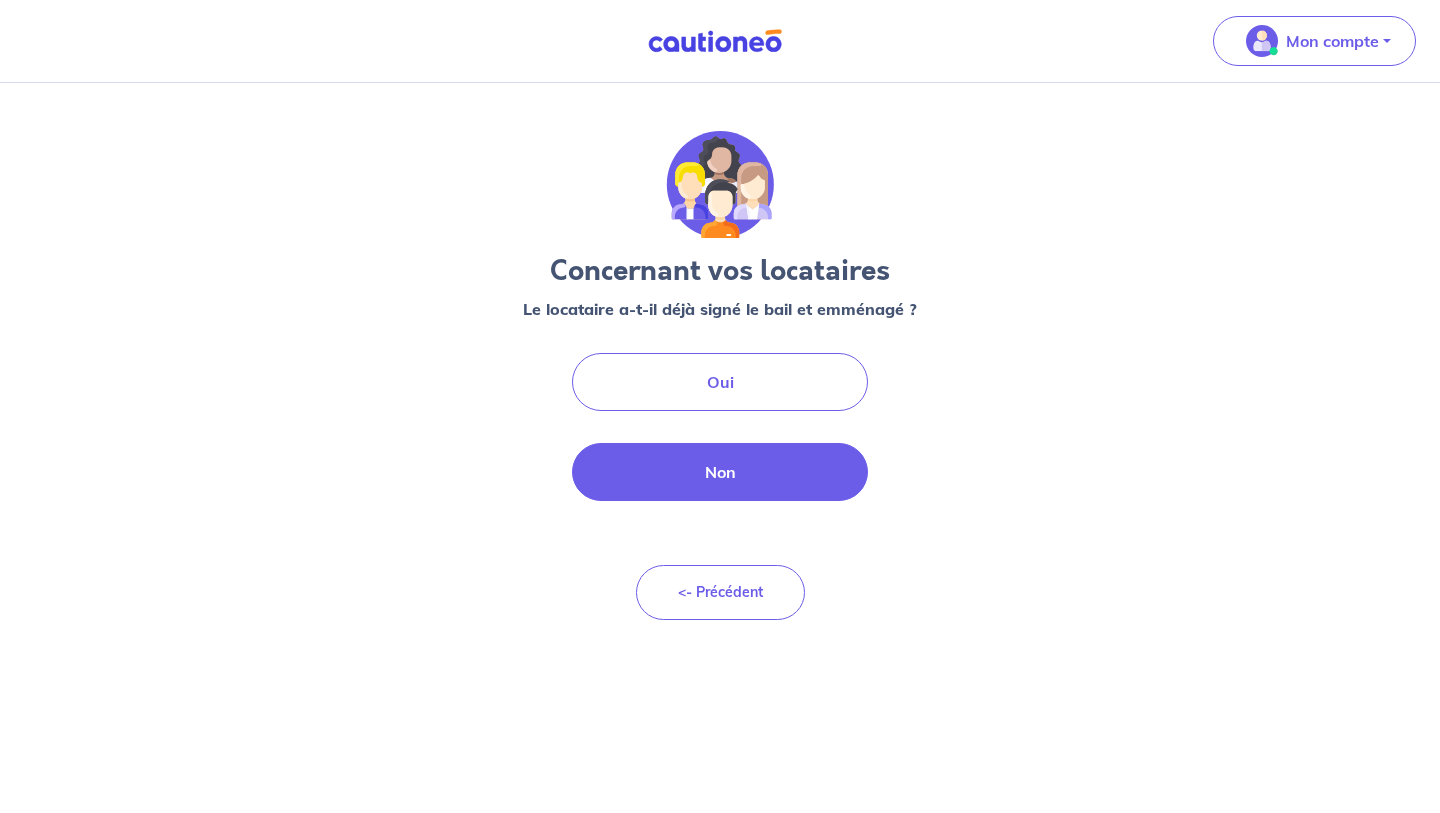 click on "Non" at bounding box center [720, 472] 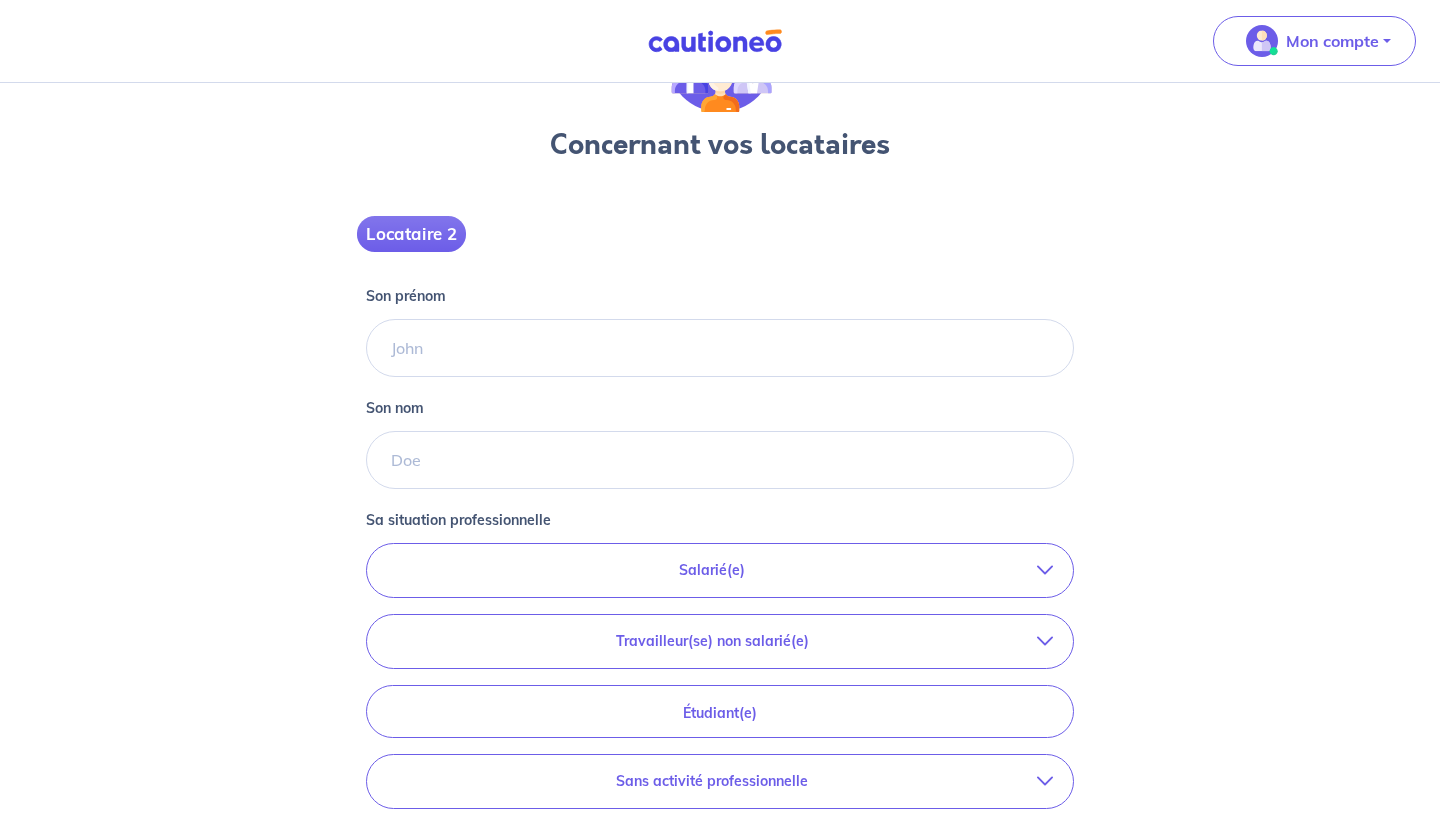 scroll, scrollTop: 159, scrollLeft: 0, axis: vertical 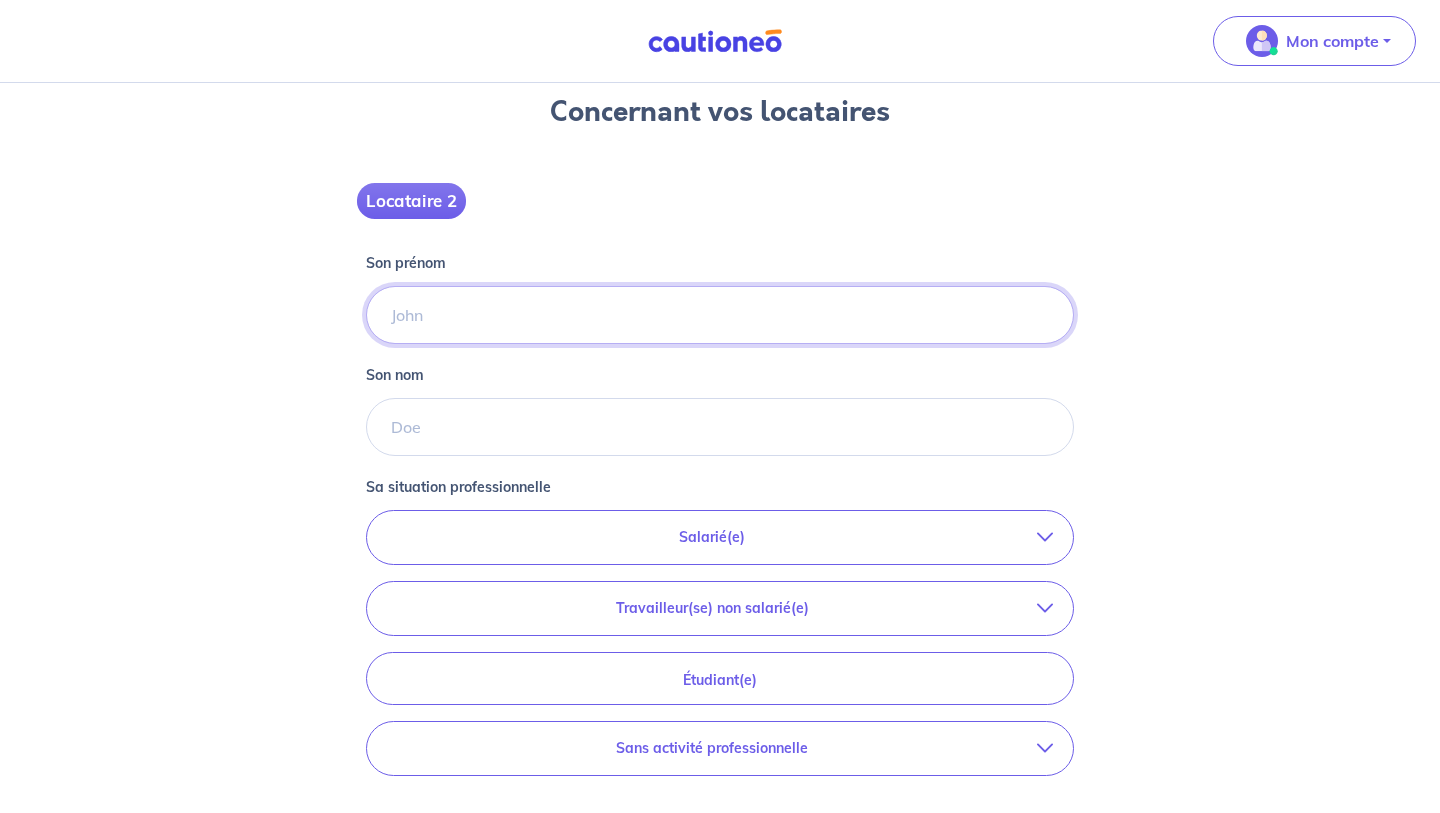 click on "Son prénom" at bounding box center (720, 315) 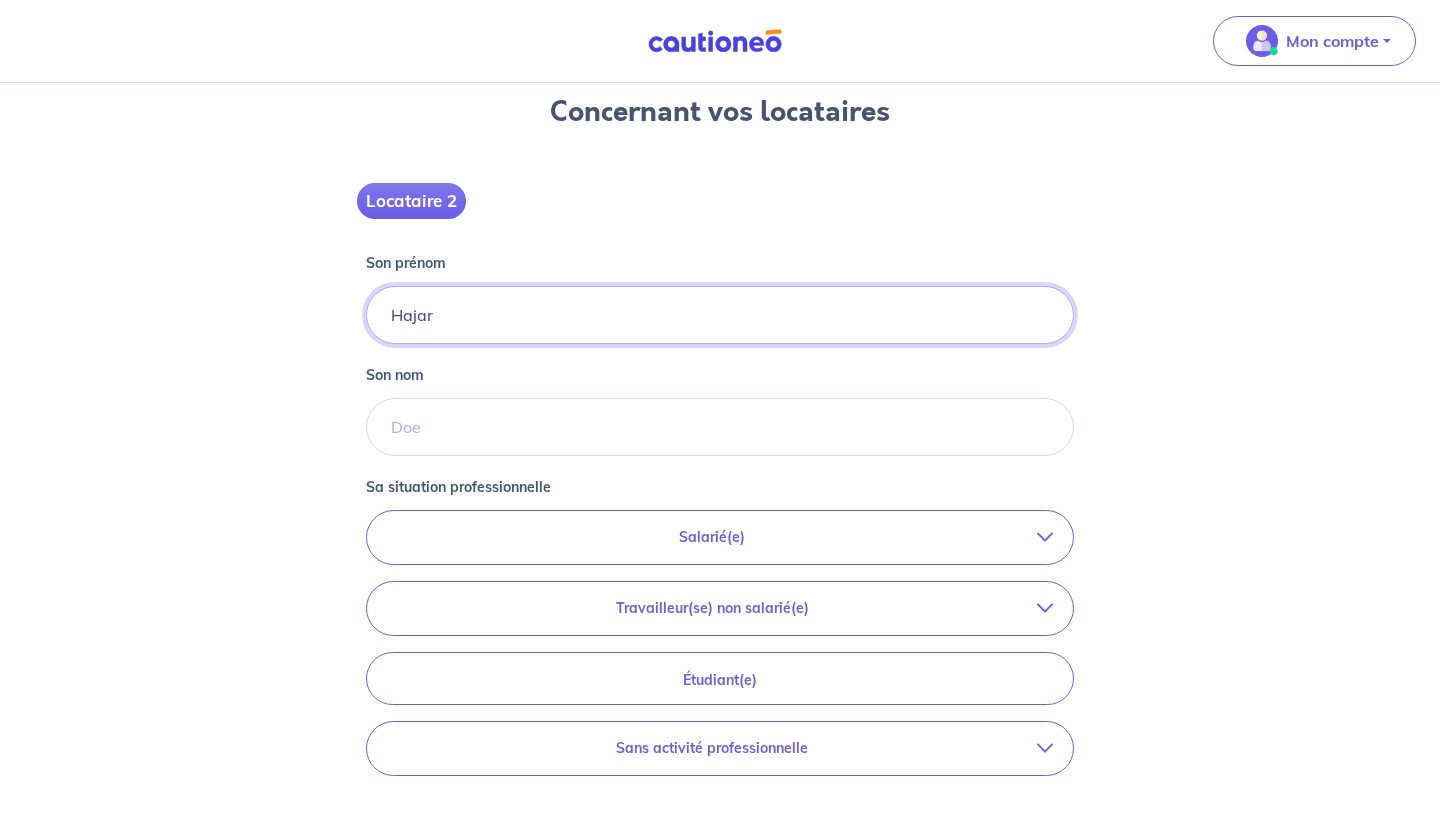 type on "Hajar" 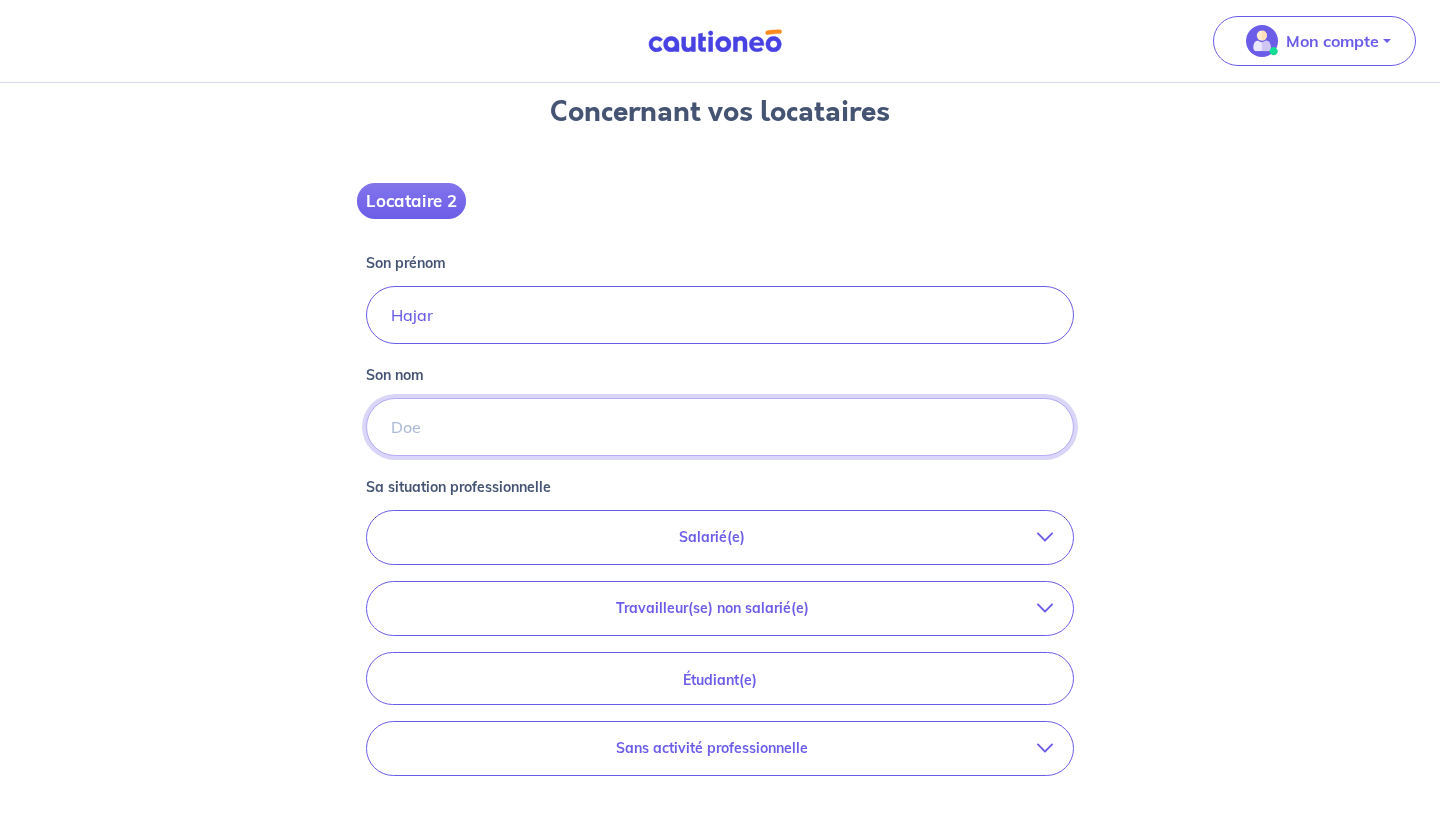 click on "Son nom" at bounding box center [720, 427] 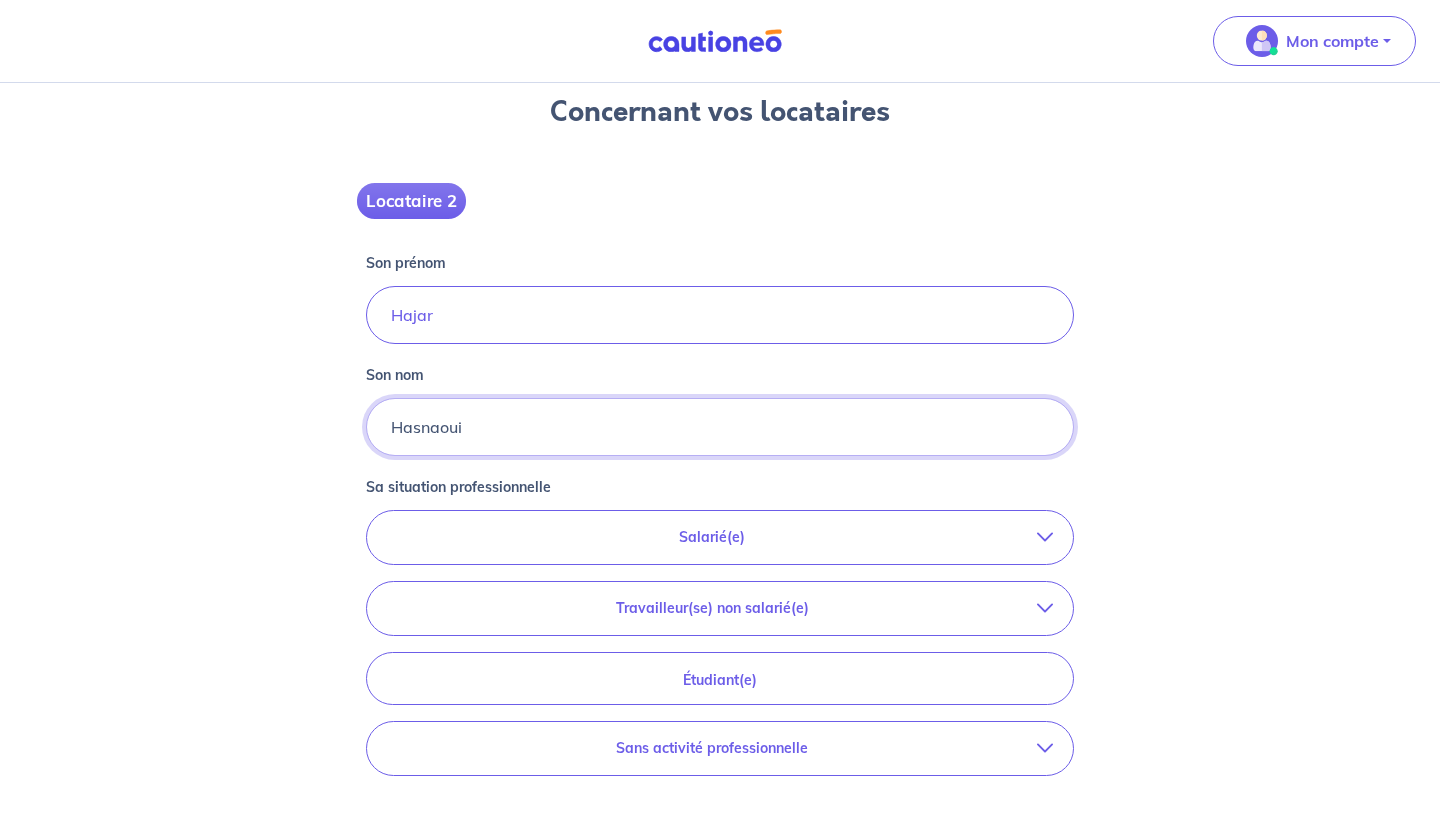type on "Hasnaoui" 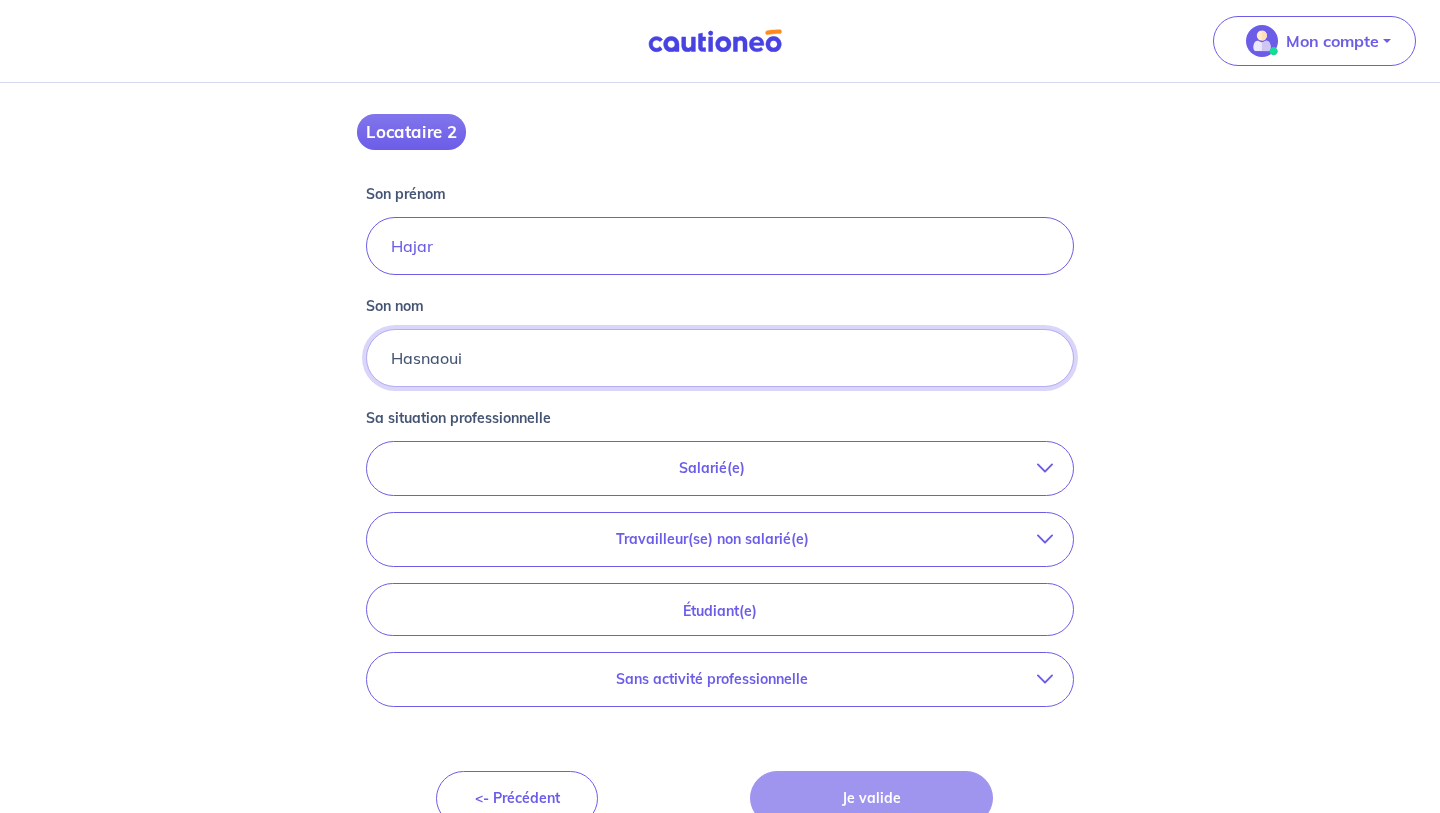 scroll, scrollTop: 265, scrollLeft: 0, axis: vertical 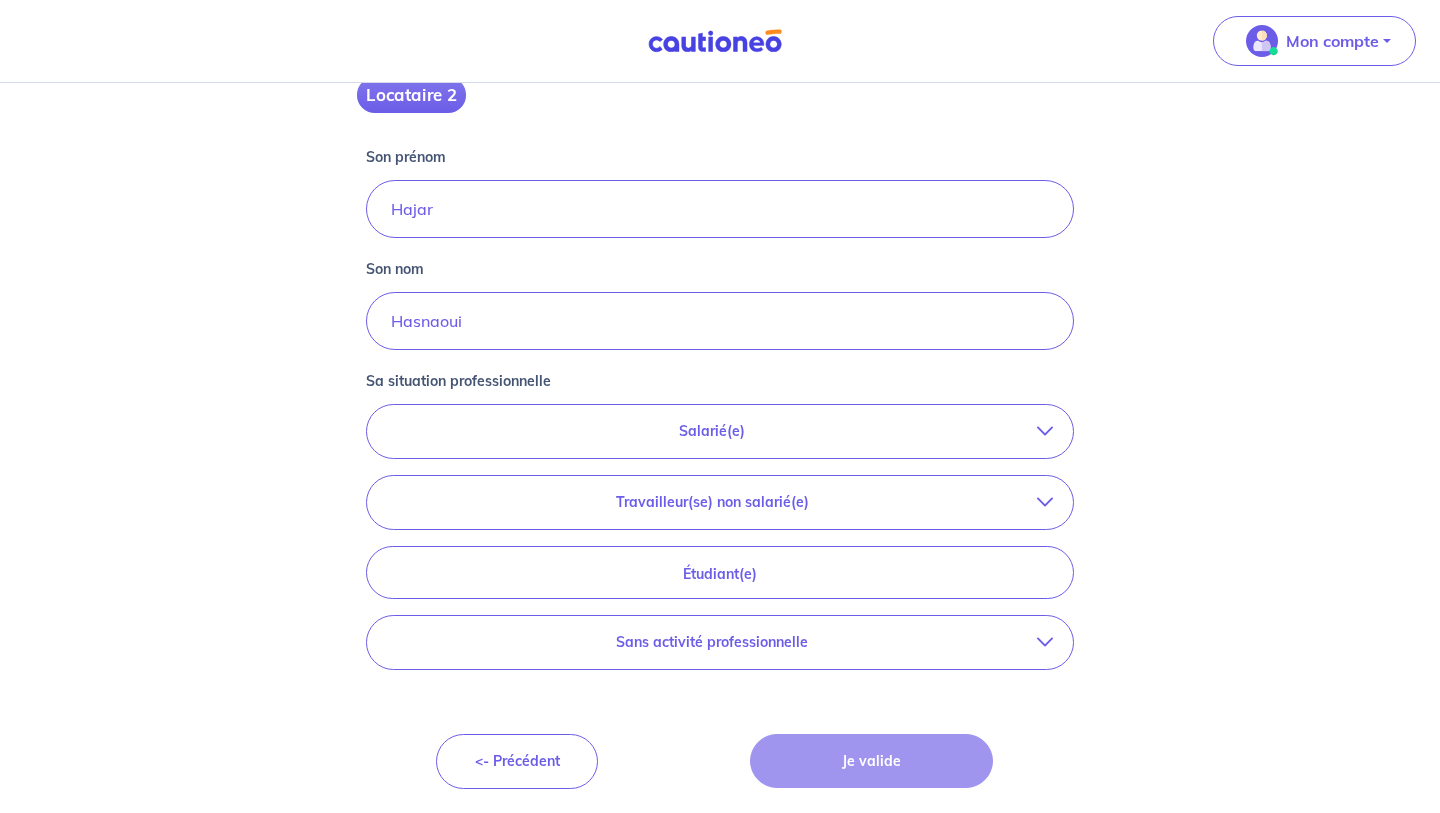 click on "Sans activité professionnelle" at bounding box center [712, 642] 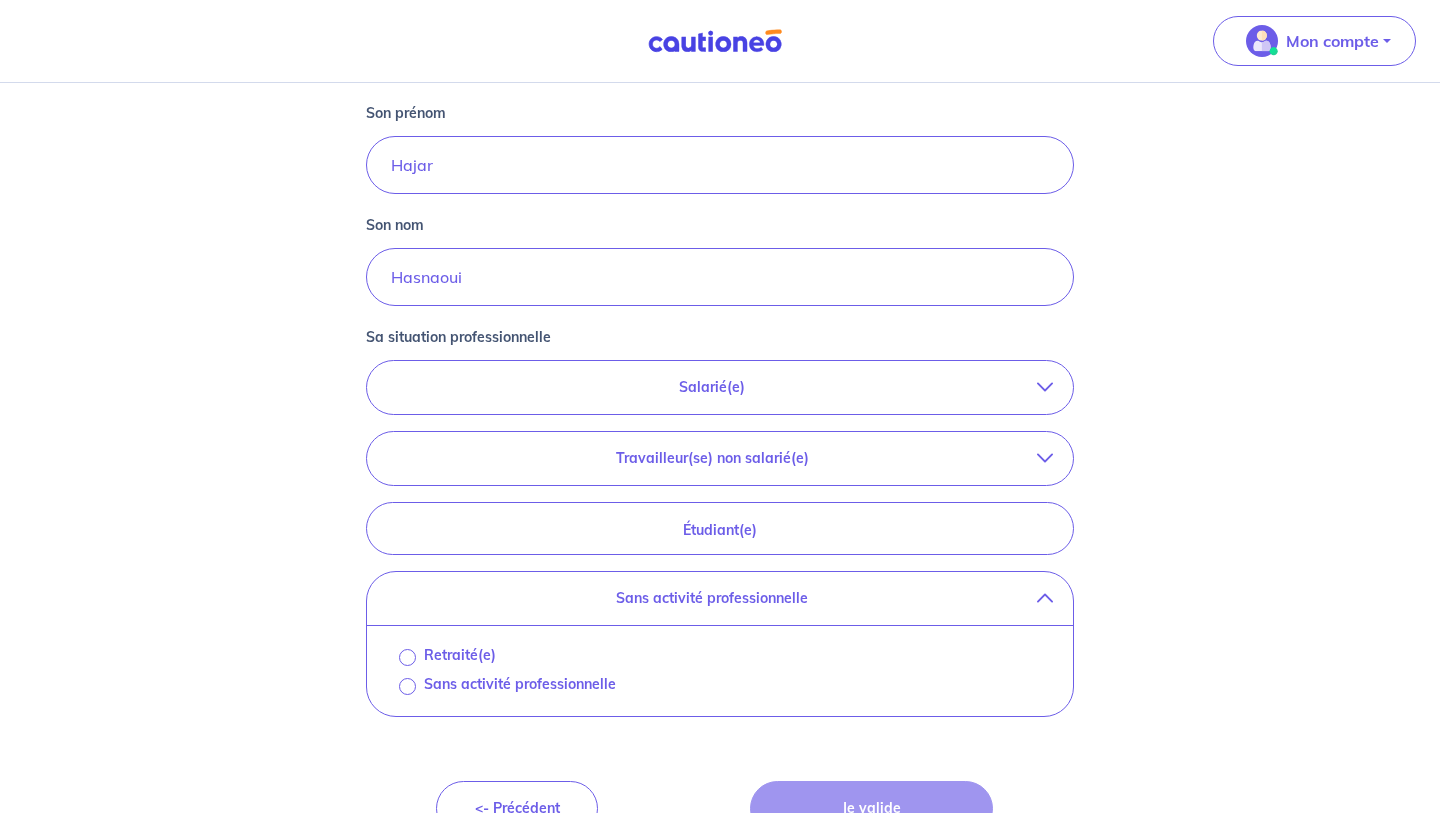 scroll, scrollTop: 356, scrollLeft: 0, axis: vertical 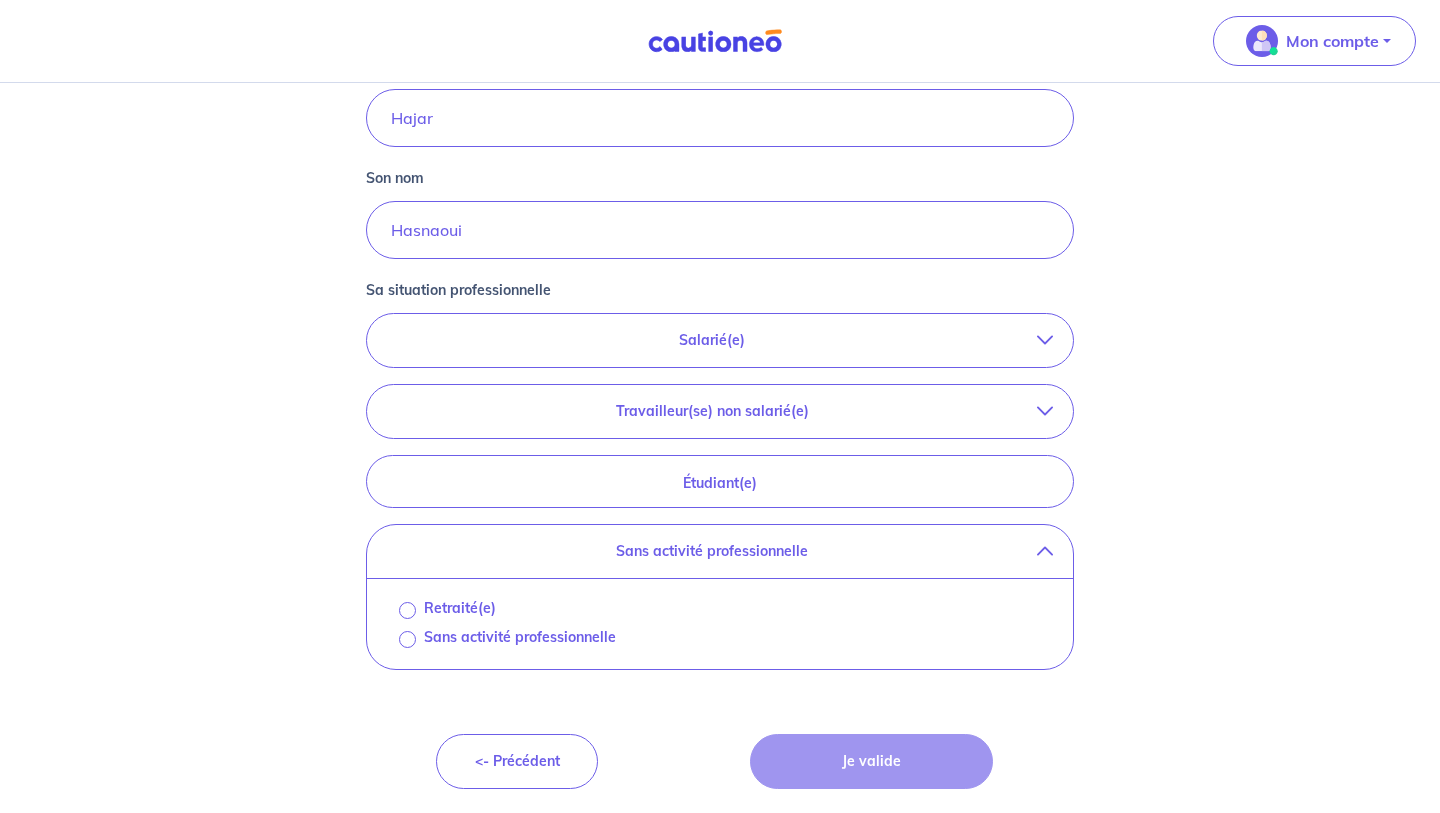click on "Sans activité professionnelle" at bounding box center (520, 637) 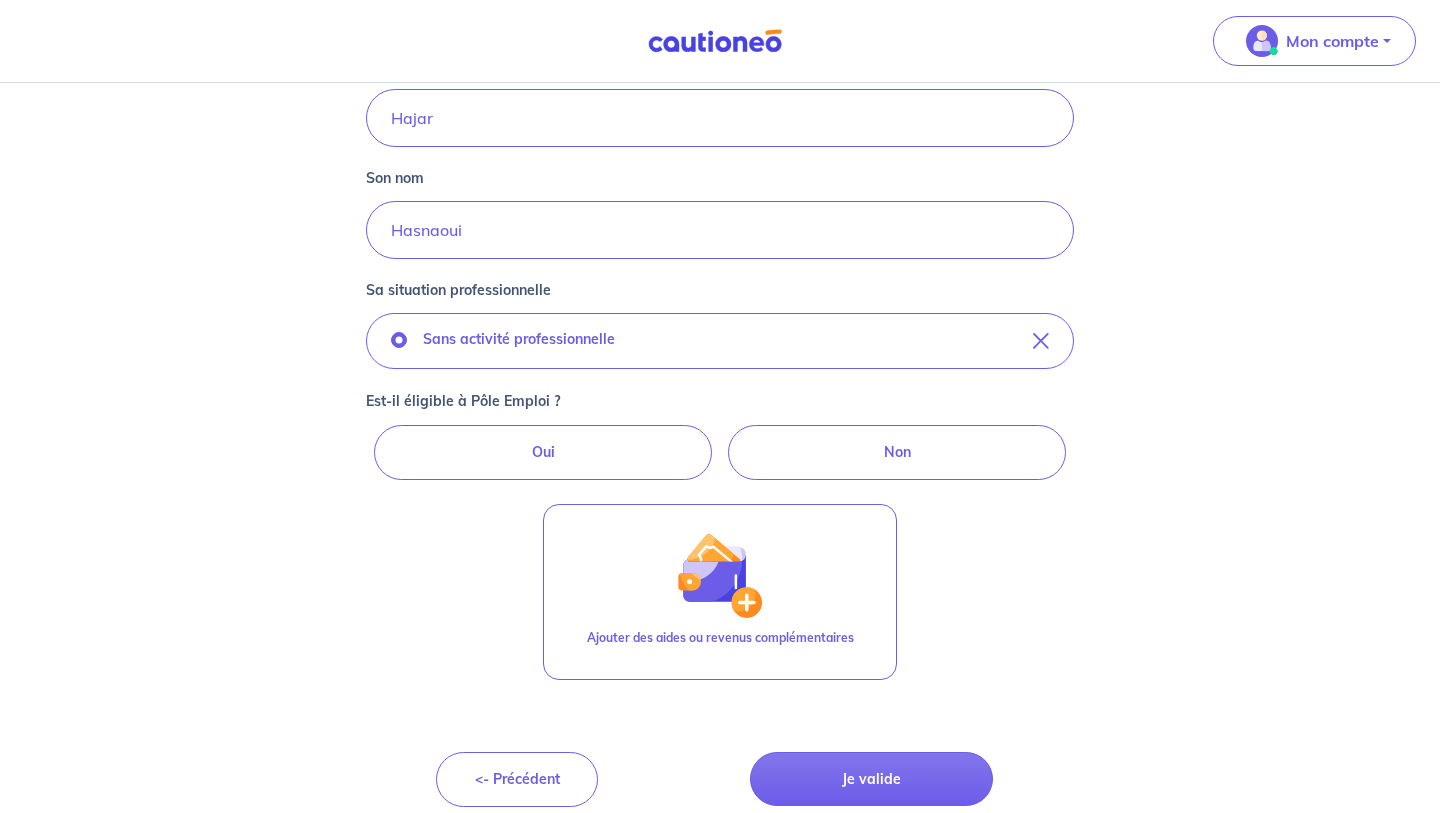 scroll, scrollTop: 374, scrollLeft: 0, axis: vertical 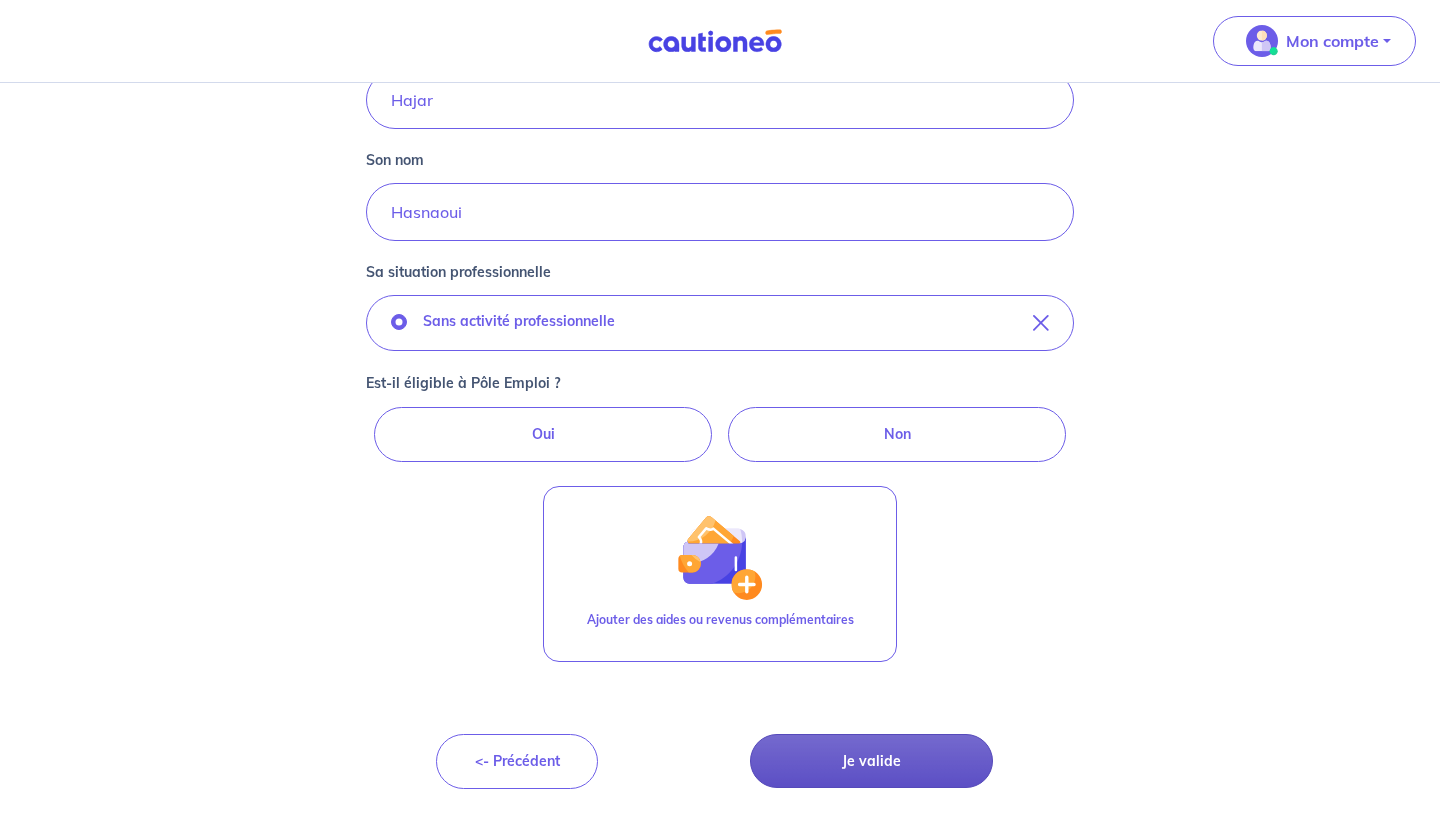 click on "Je valide" at bounding box center (871, 761) 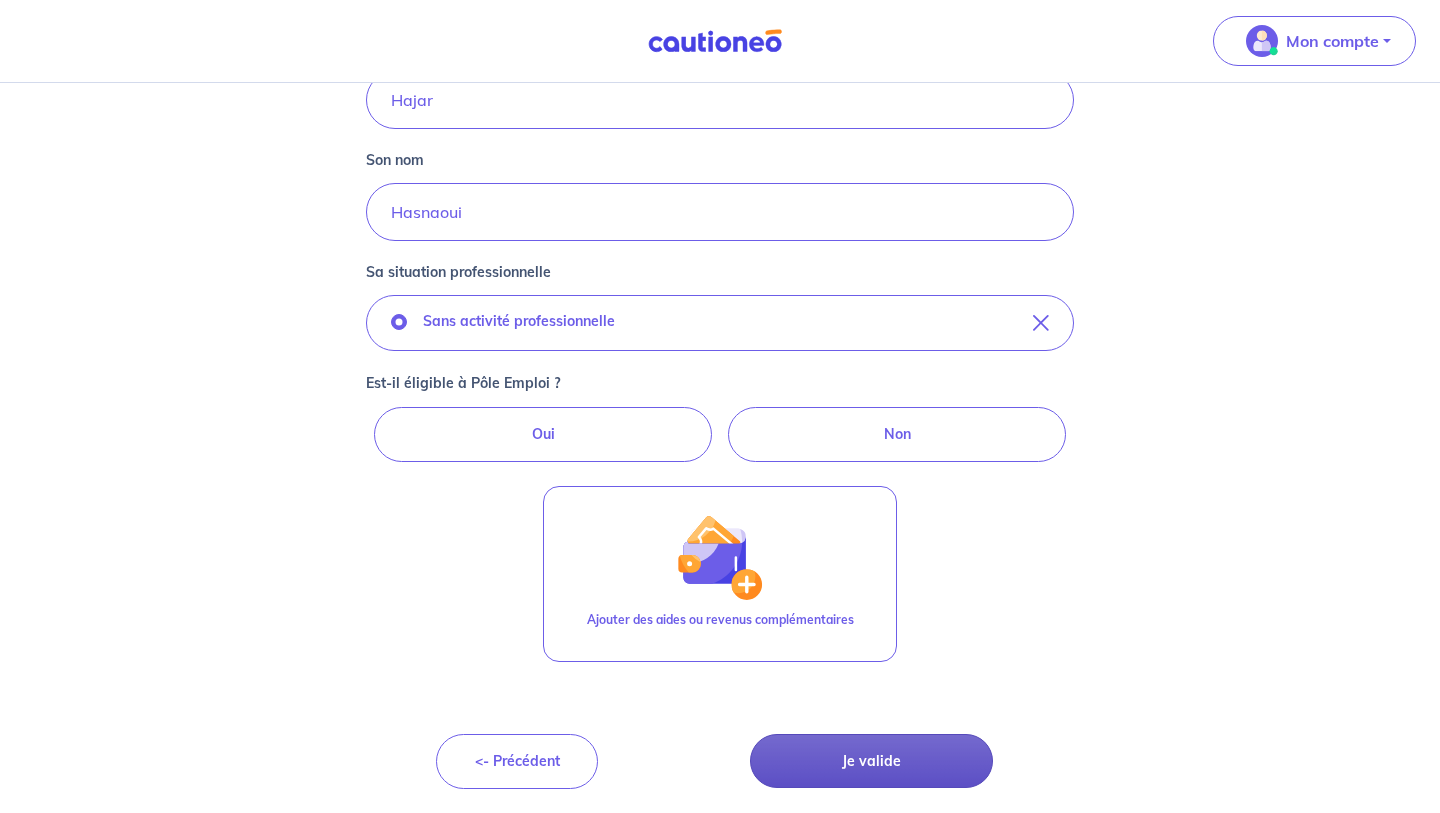 scroll, scrollTop: 0, scrollLeft: 0, axis: both 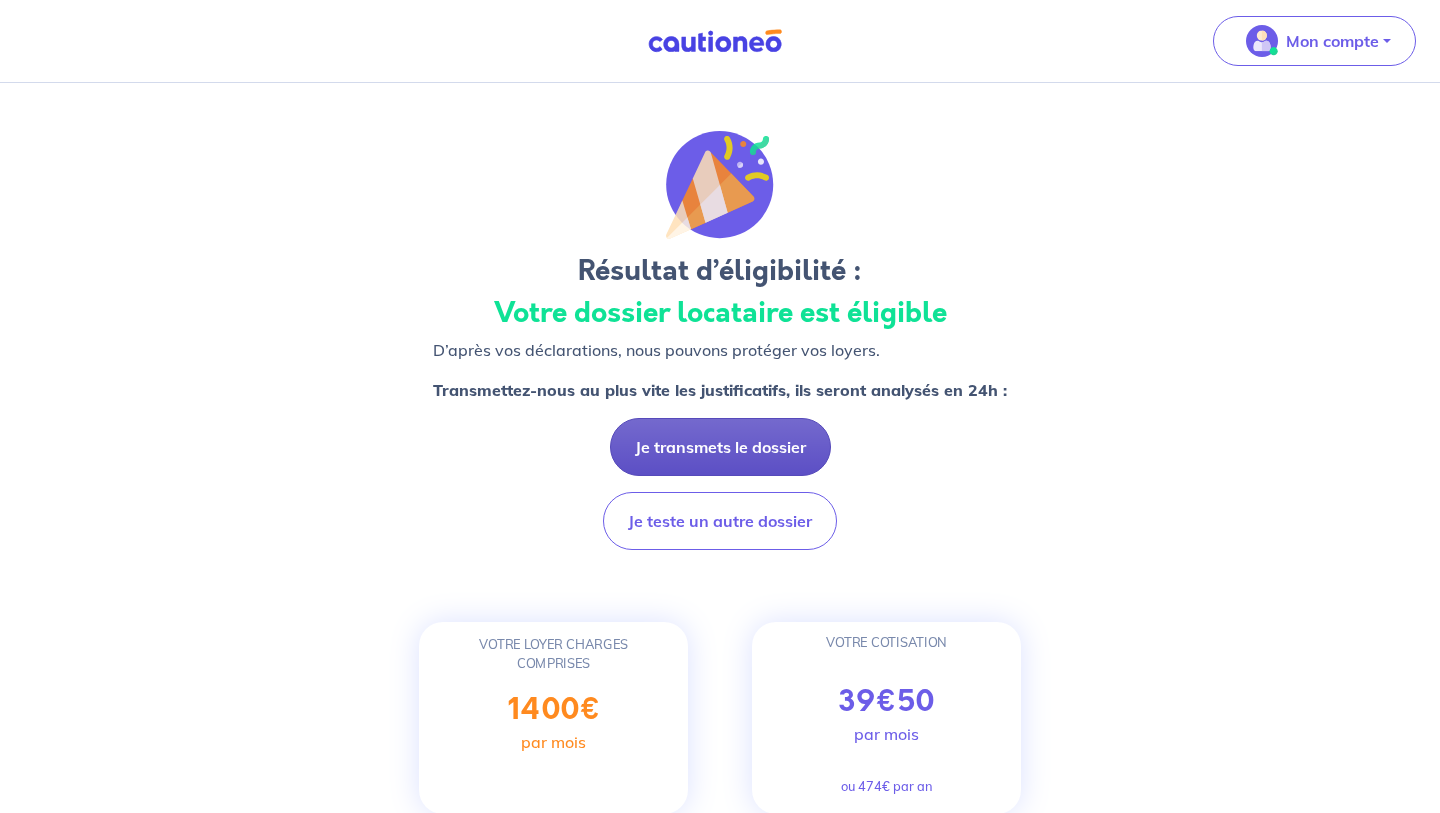 click on "Je transmets le dossier" at bounding box center [720, 447] 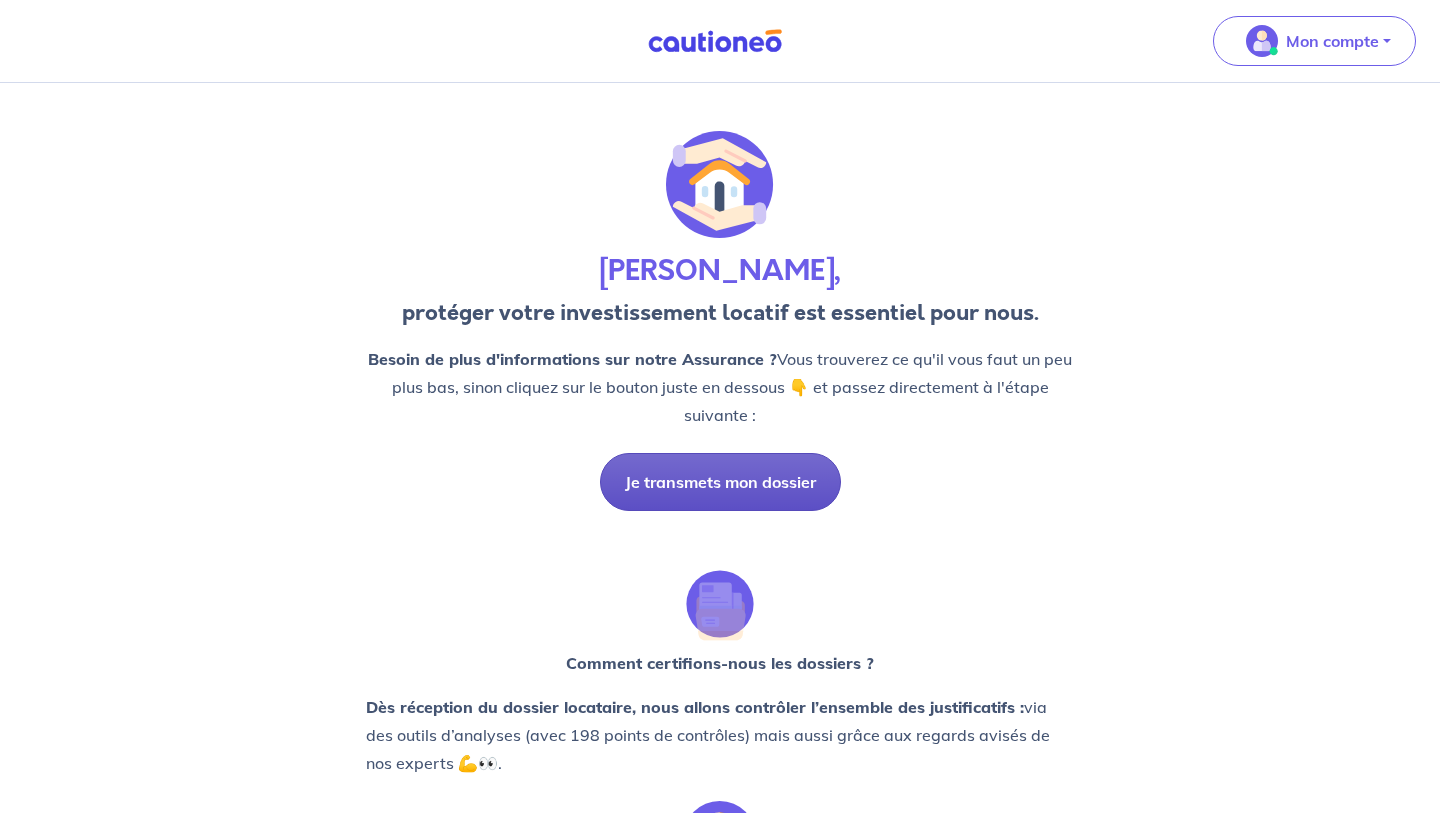 click on "Je transmets mon dossier" at bounding box center [720, 482] 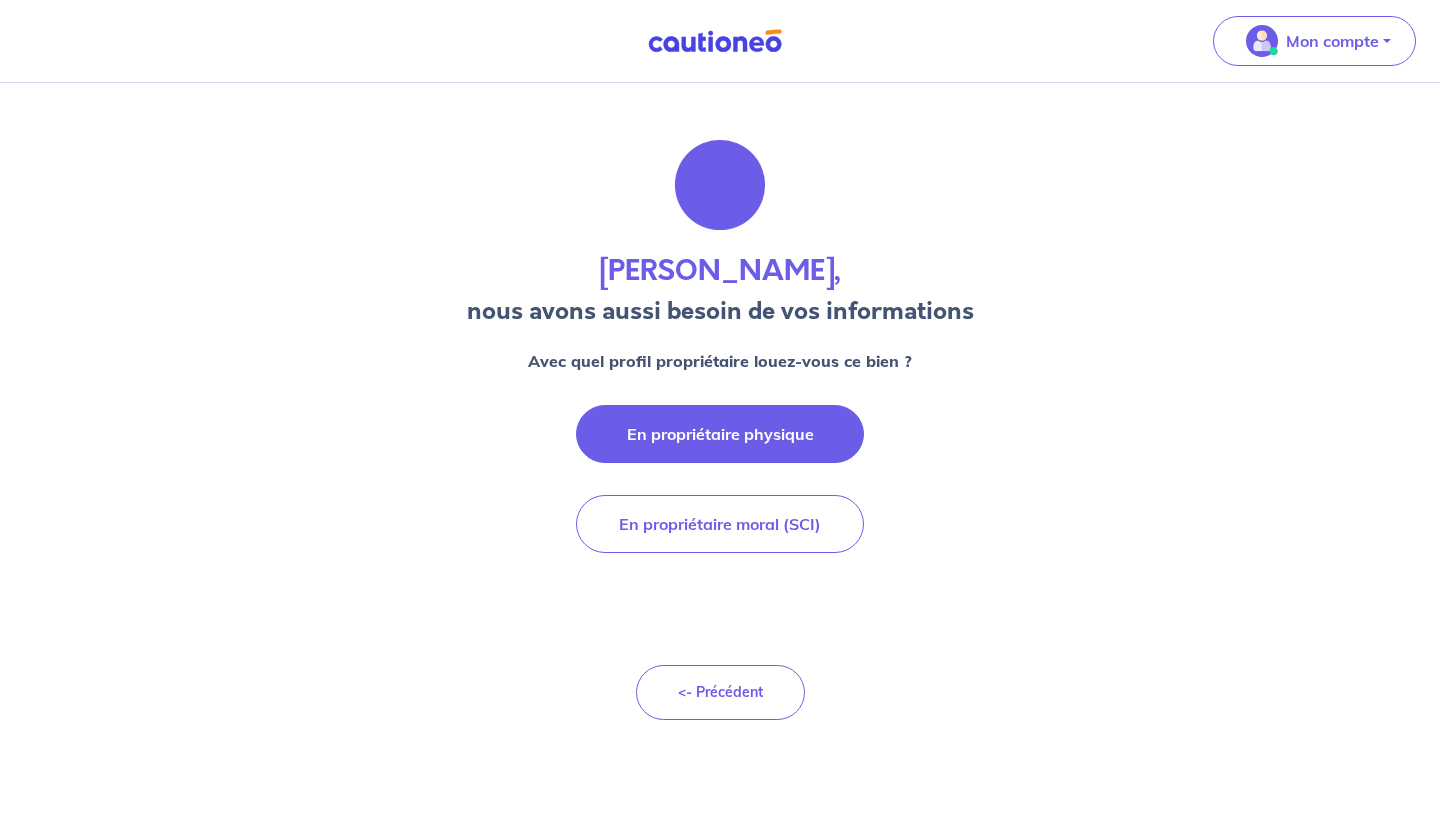click on "En propriétaire physique" at bounding box center [720, 434] 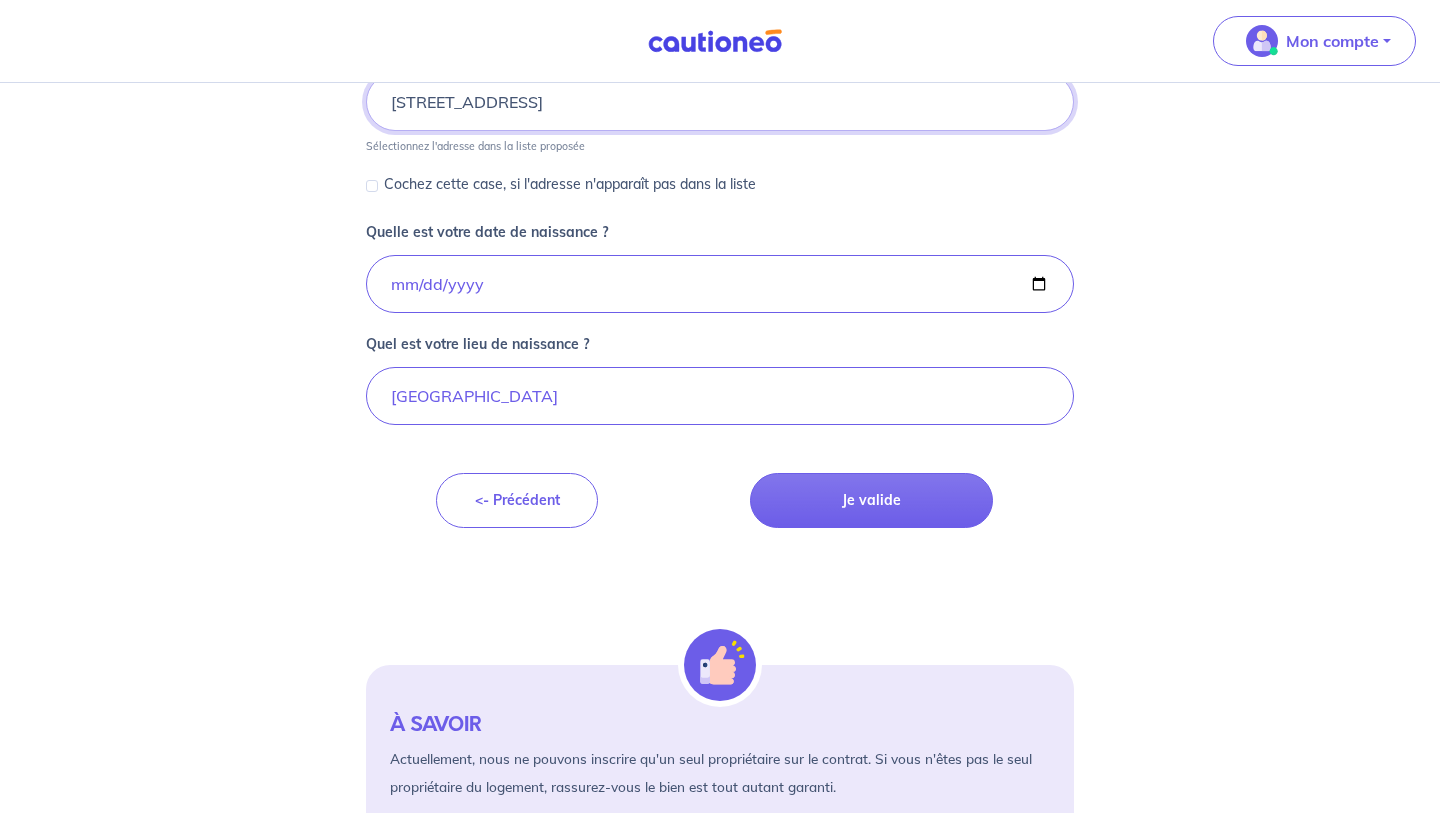 scroll, scrollTop: 566, scrollLeft: 0, axis: vertical 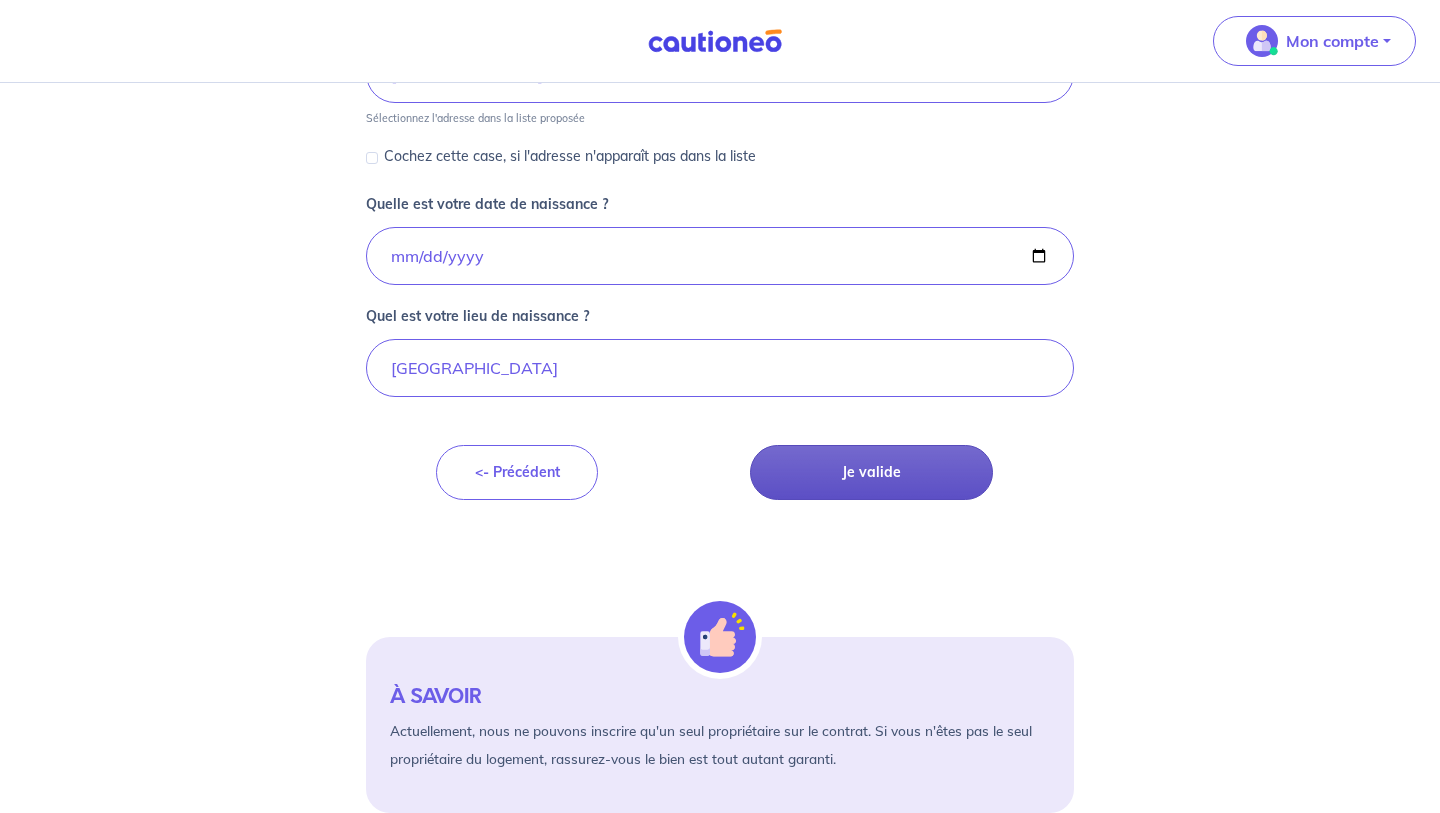 click on "Je valide" at bounding box center [871, 472] 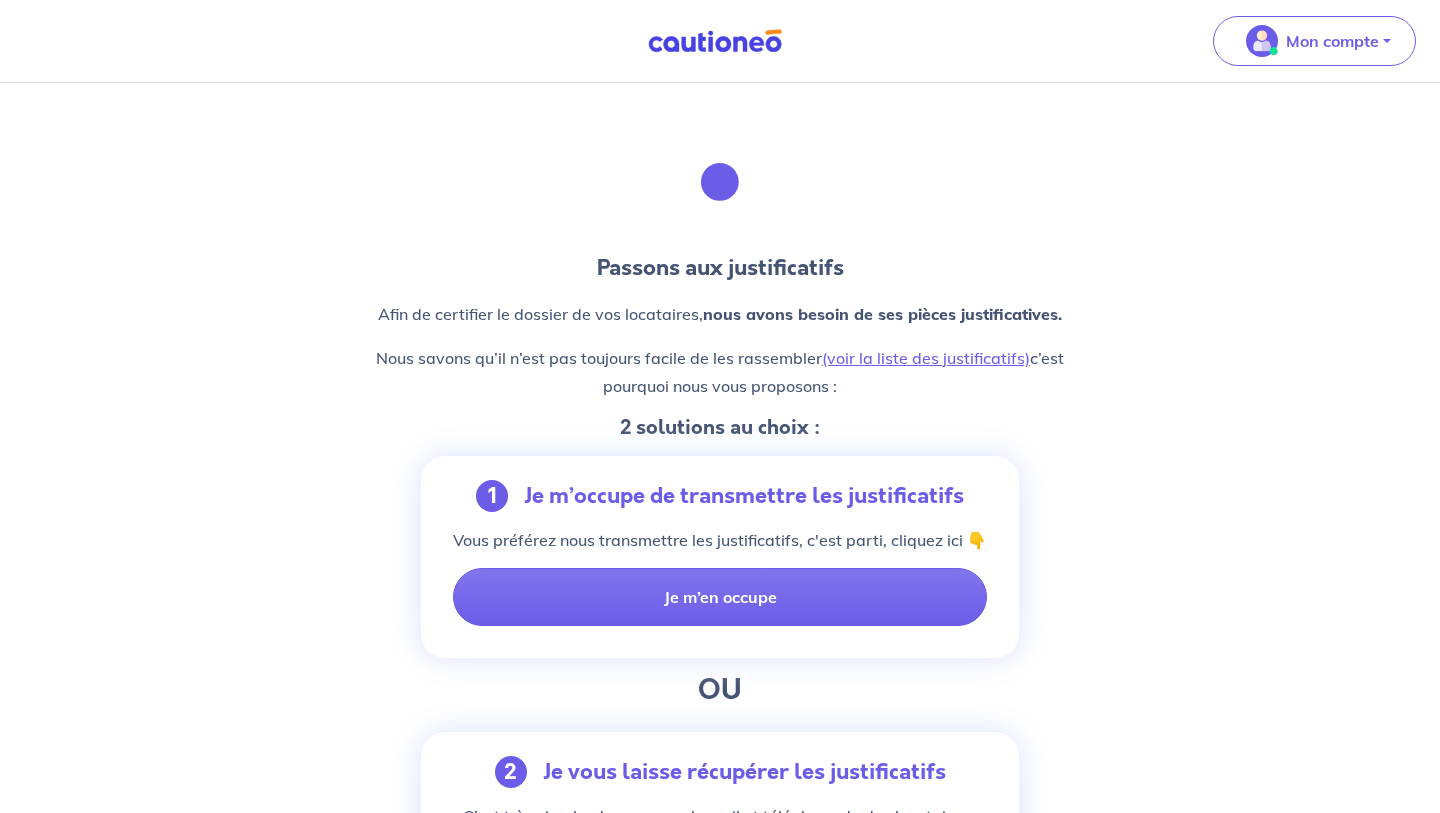 scroll, scrollTop: 0, scrollLeft: 0, axis: both 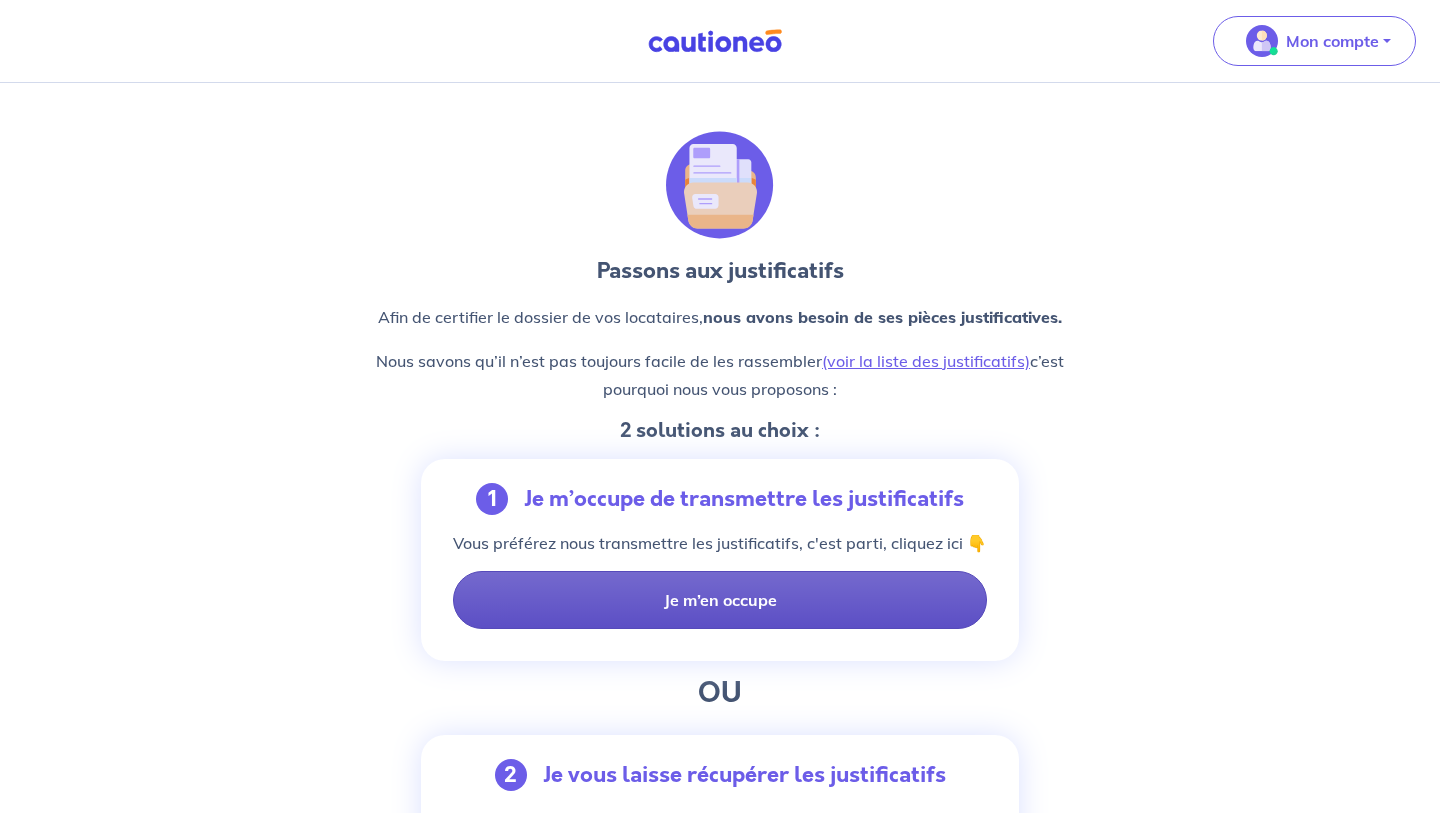 click on "Je m’en occupe" at bounding box center (720, 600) 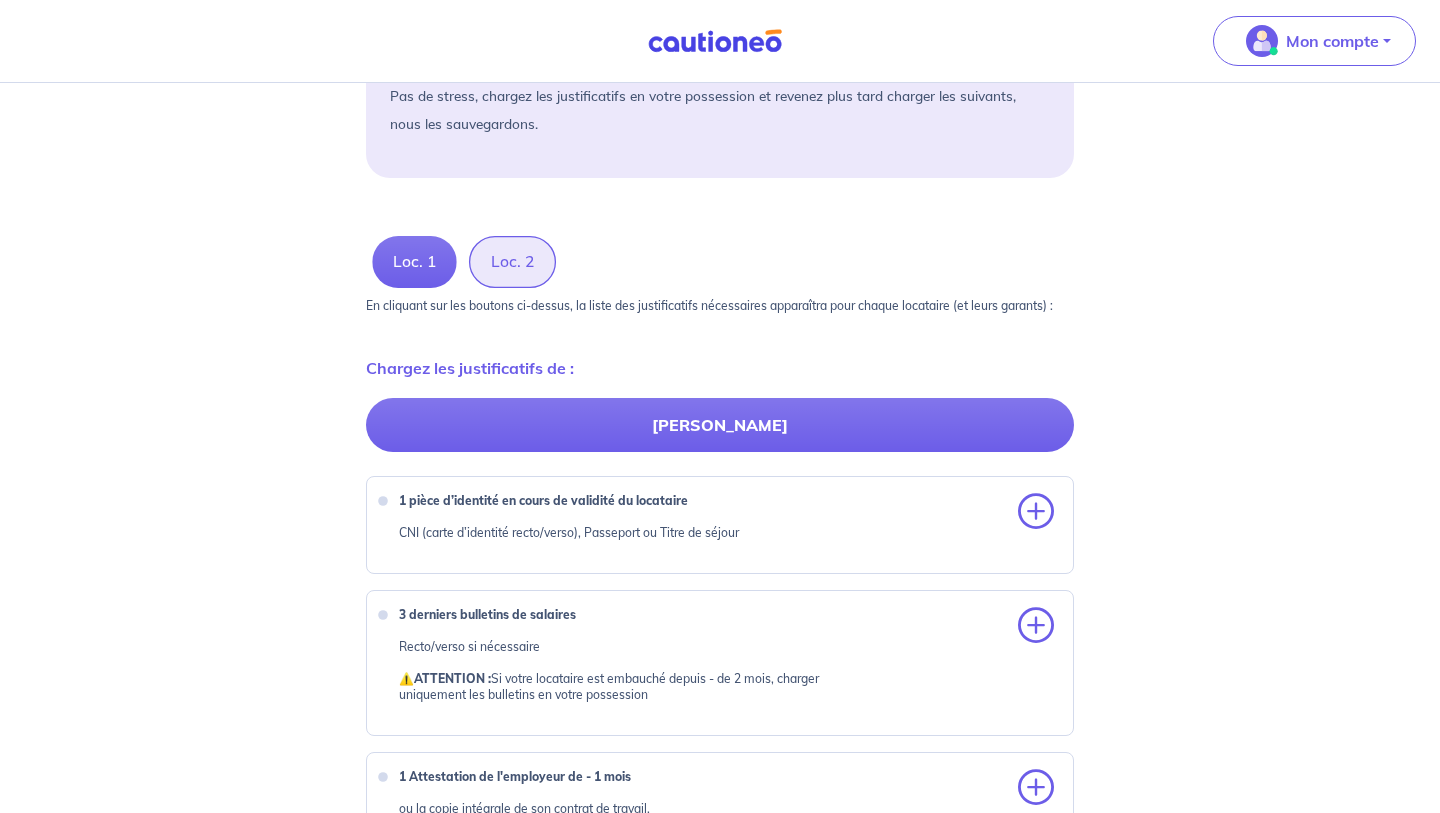 scroll, scrollTop: 447, scrollLeft: 0, axis: vertical 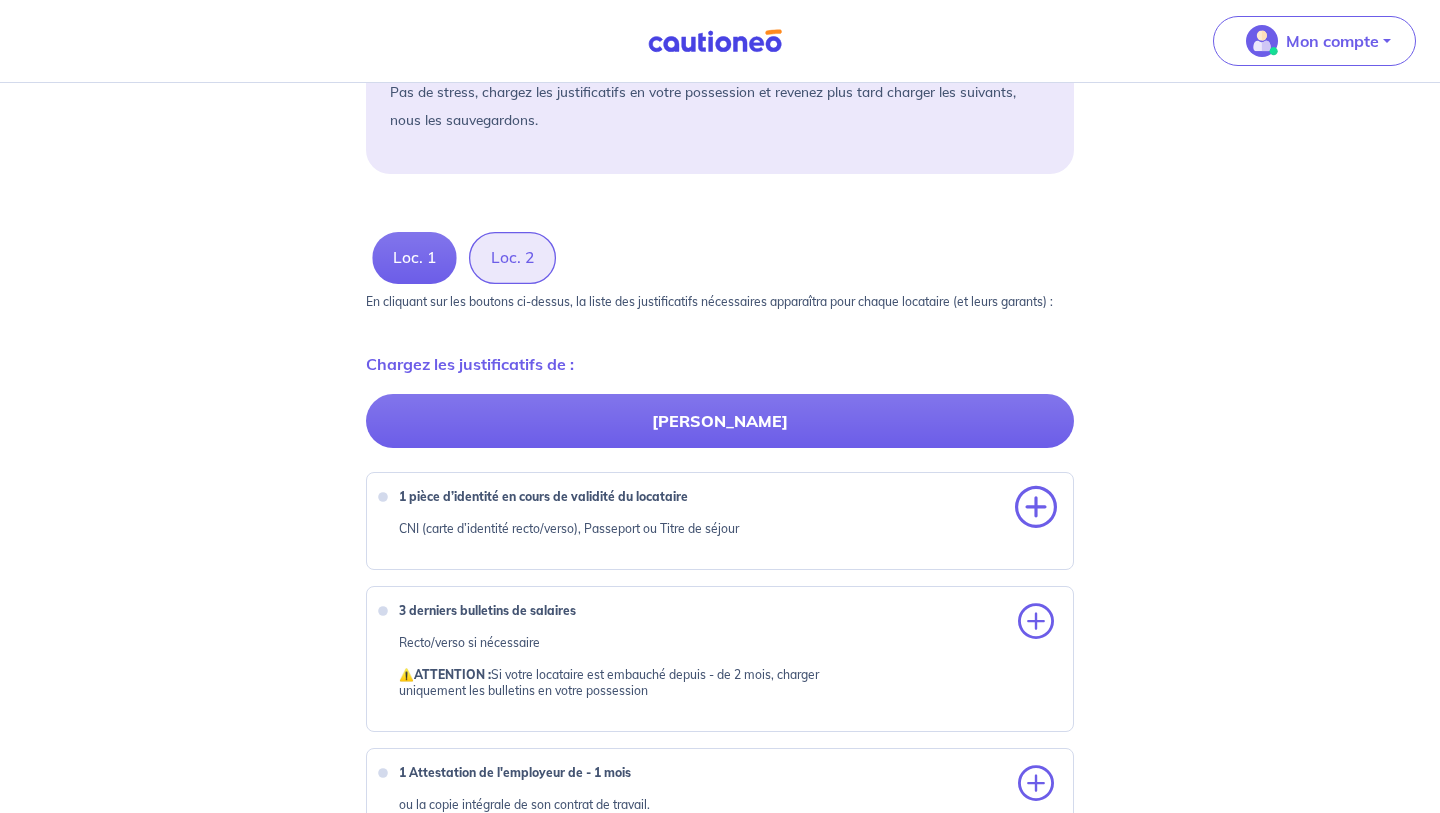 click at bounding box center [1036, 508] 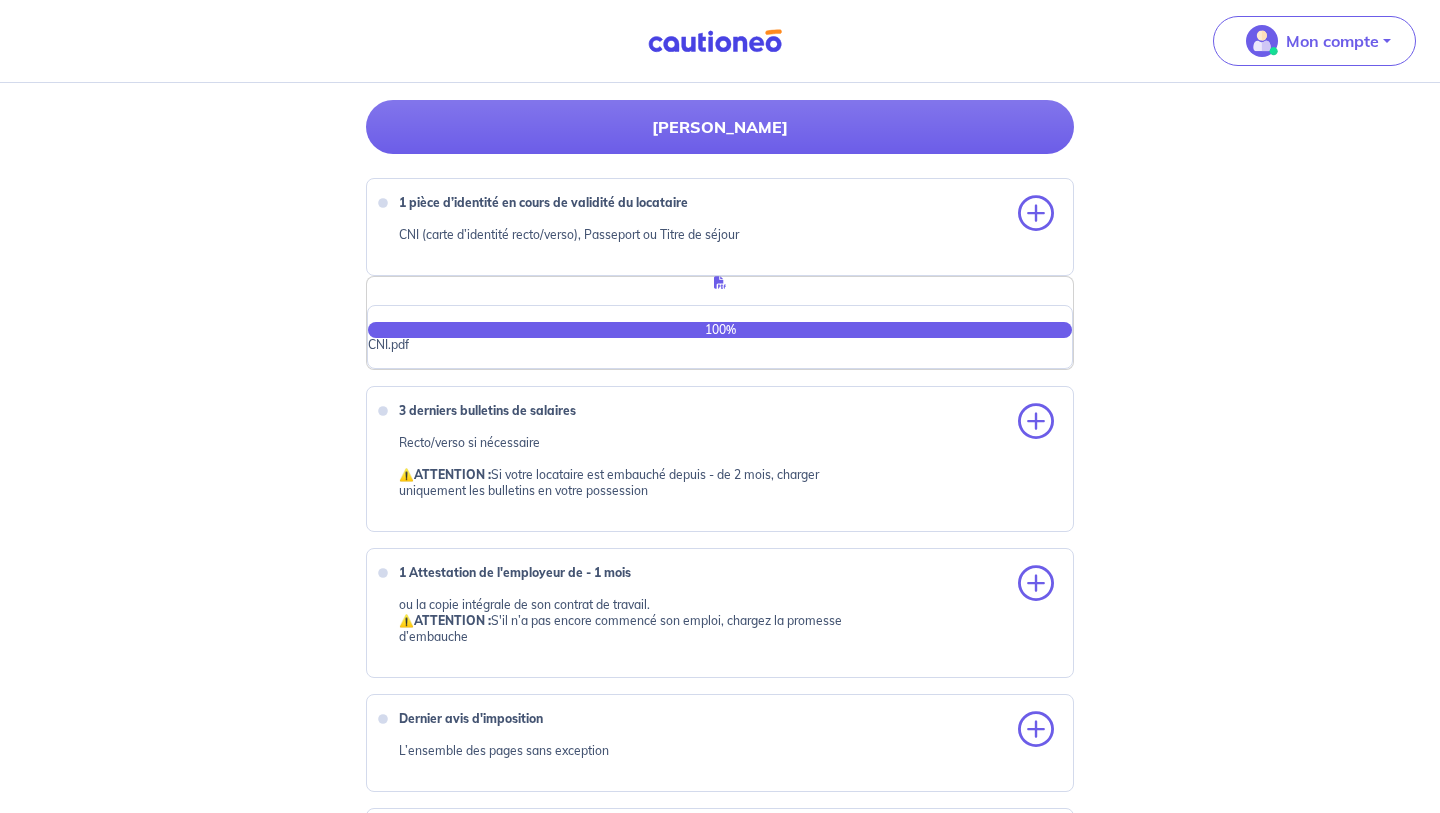 scroll, scrollTop: 751, scrollLeft: 0, axis: vertical 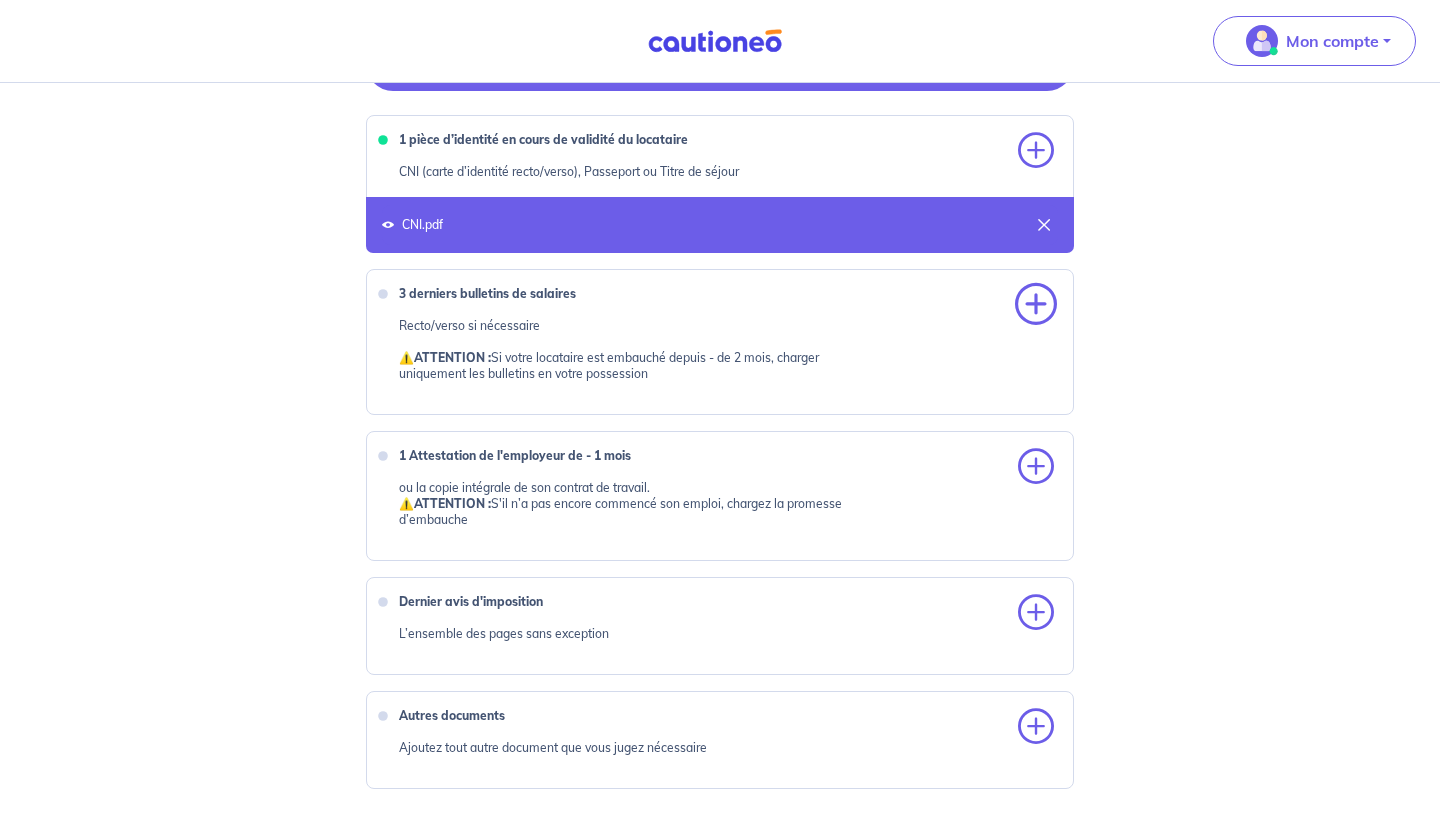 click at bounding box center [1036, 305] 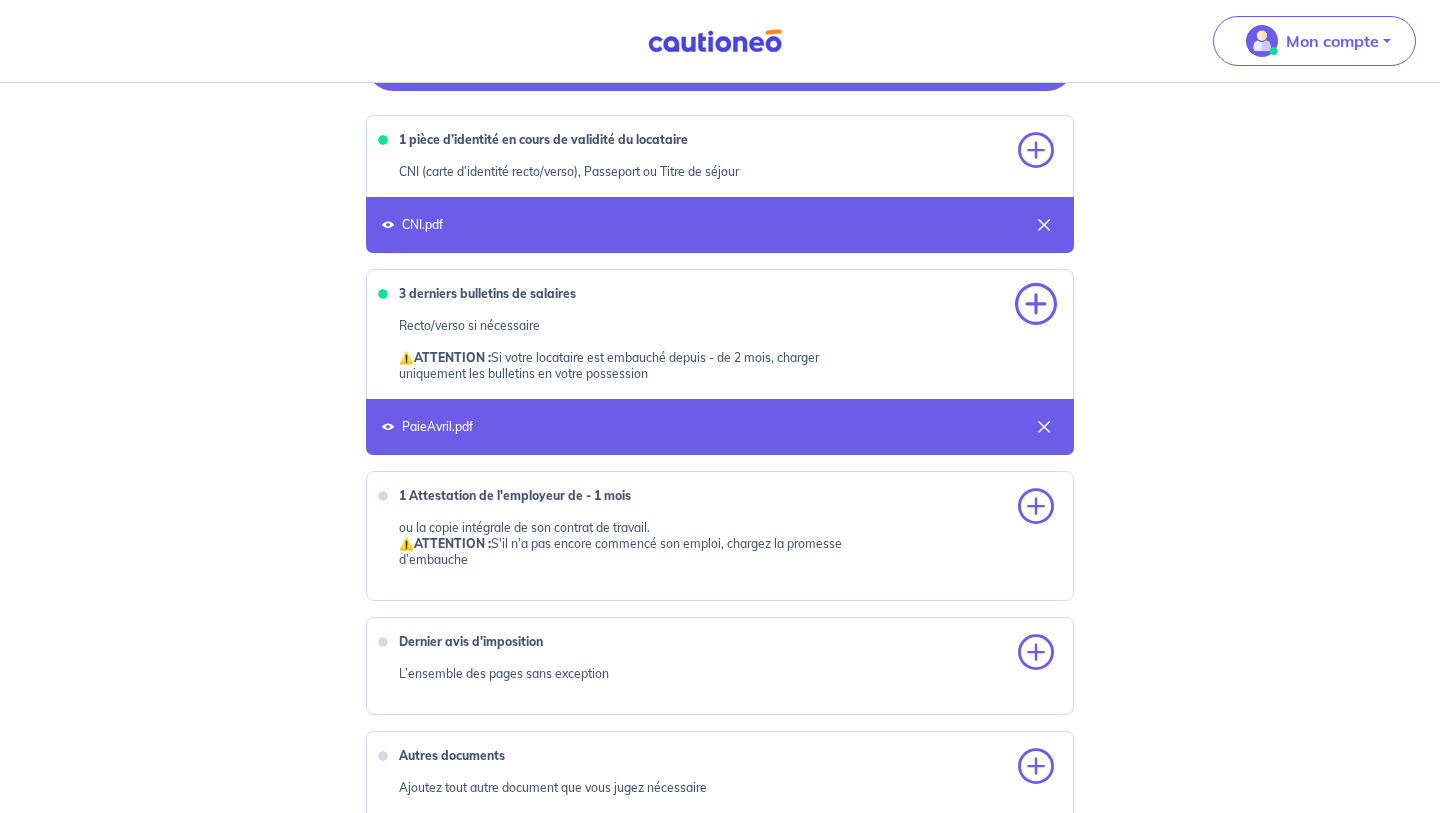 click at bounding box center [1036, 305] 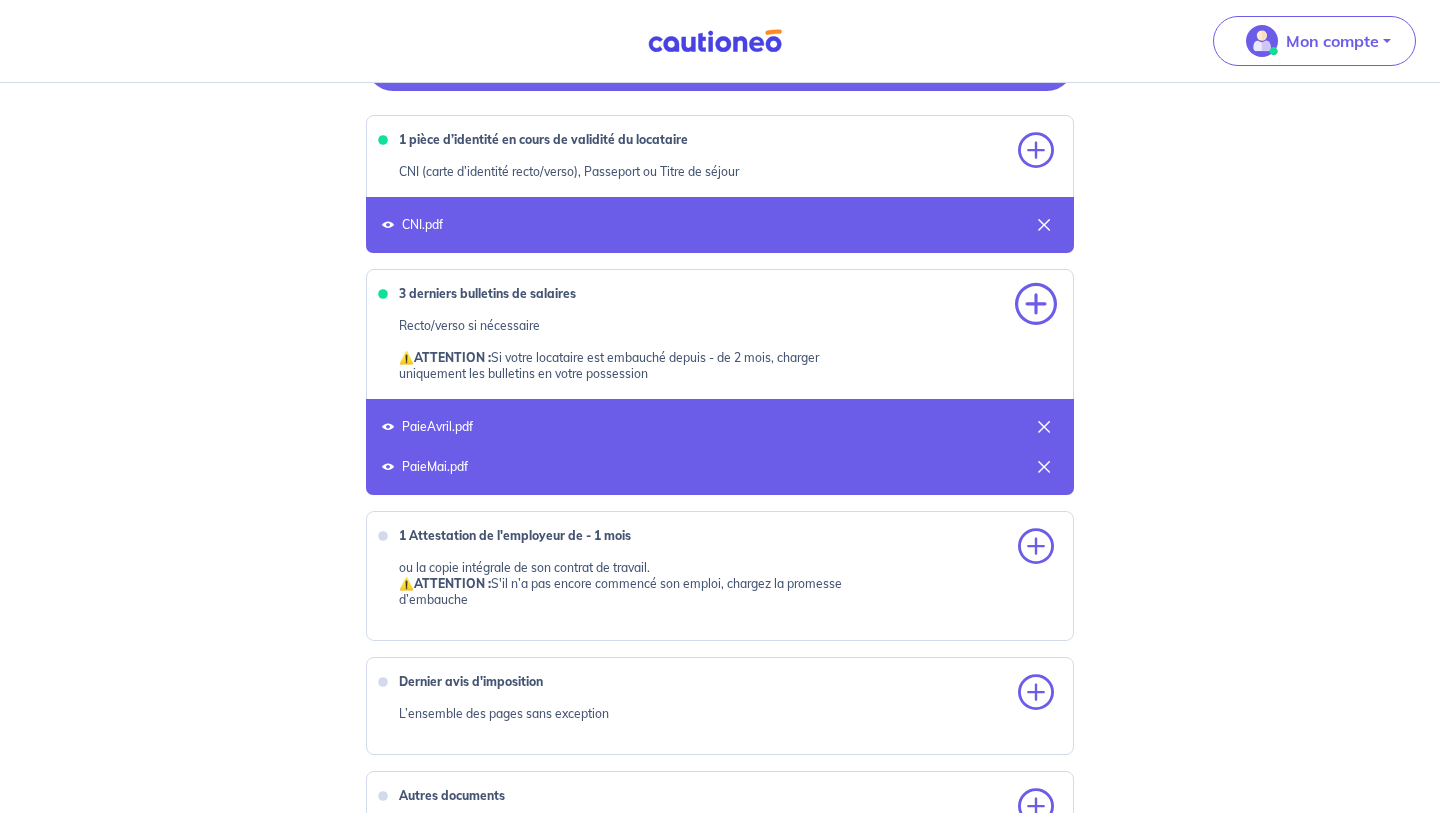 click at bounding box center [1036, 305] 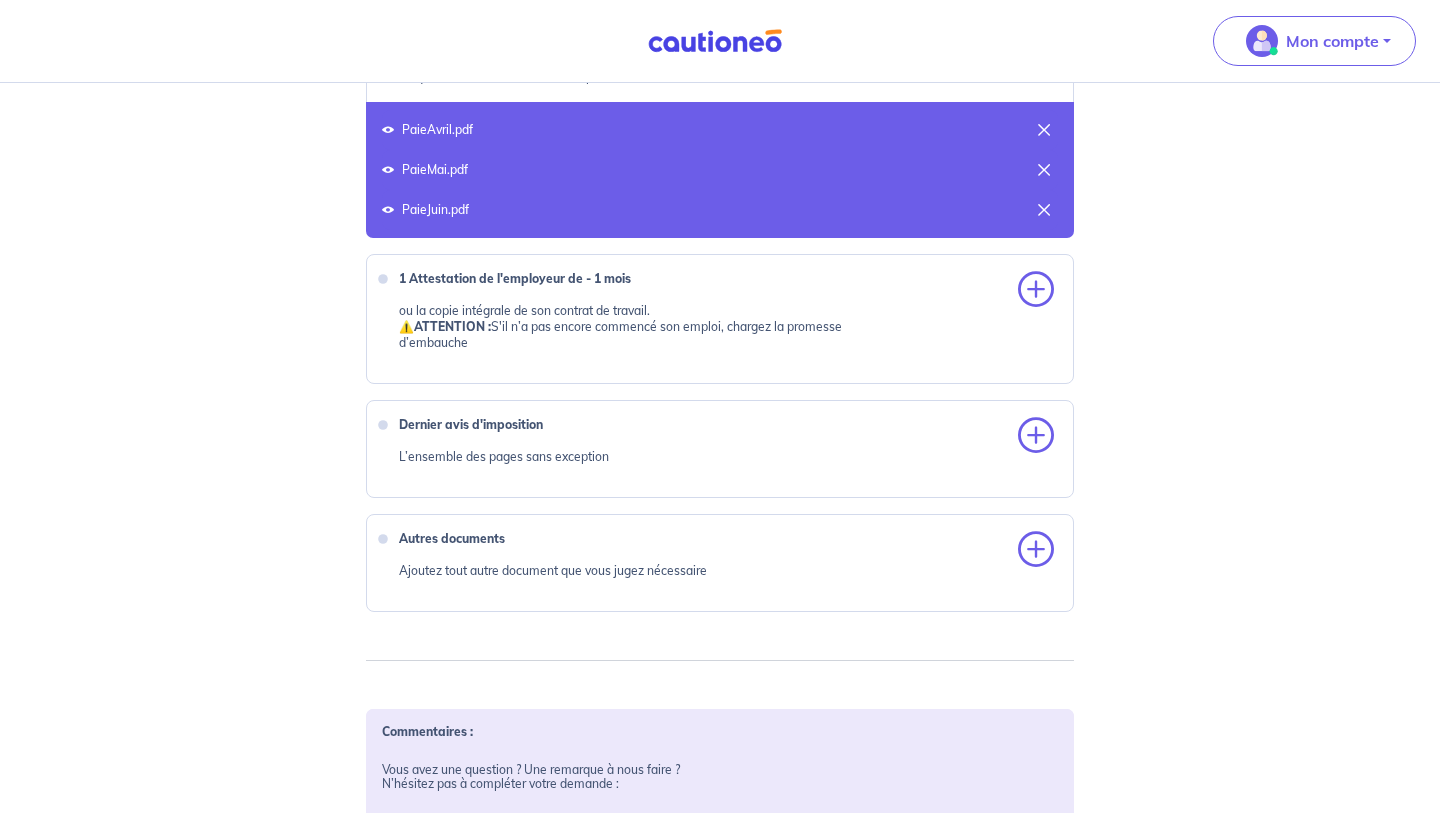 scroll, scrollTop: 1104, scrollLeft: 0, axis: vertical 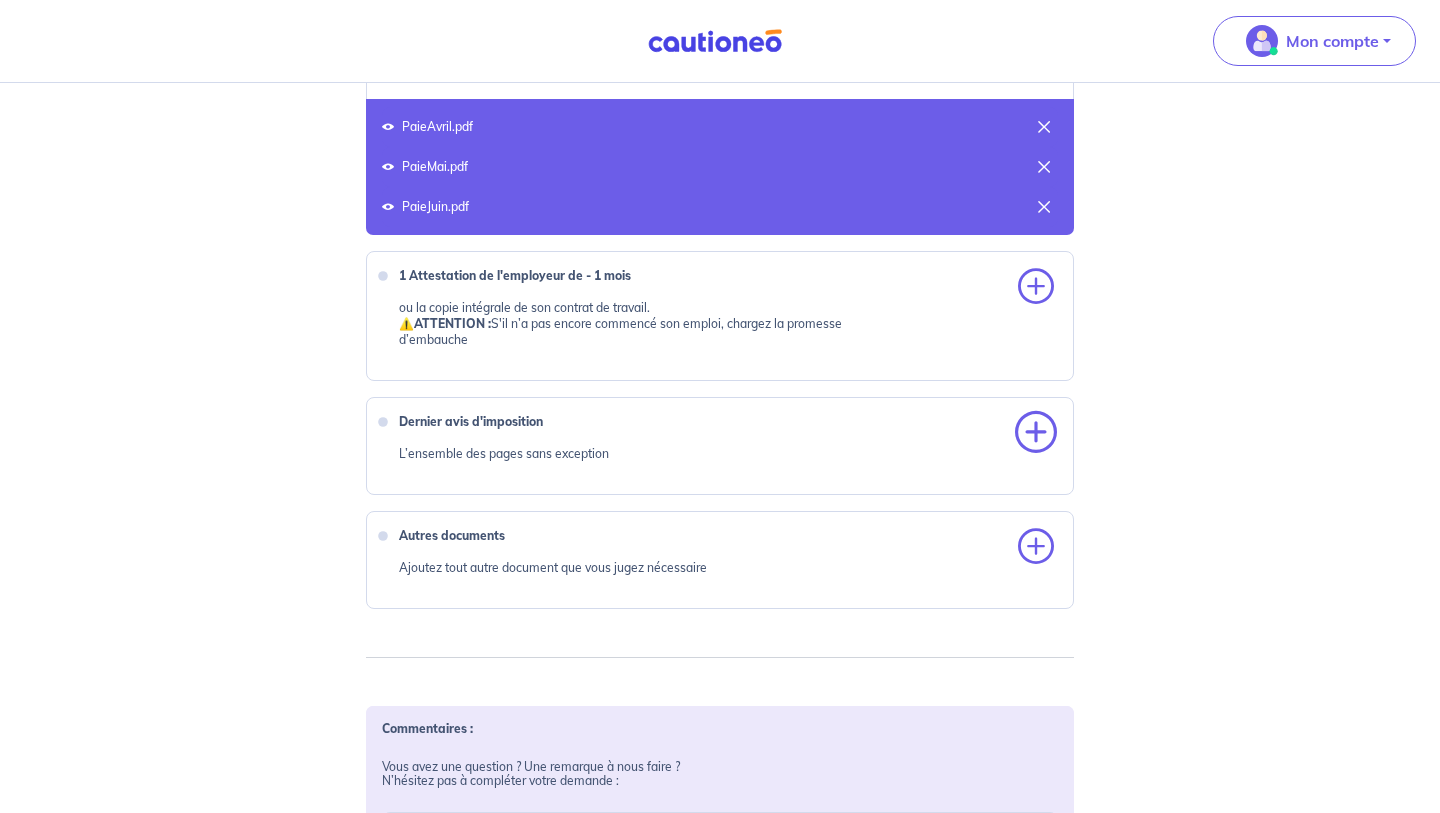 click at bounding box center [1036, 433] 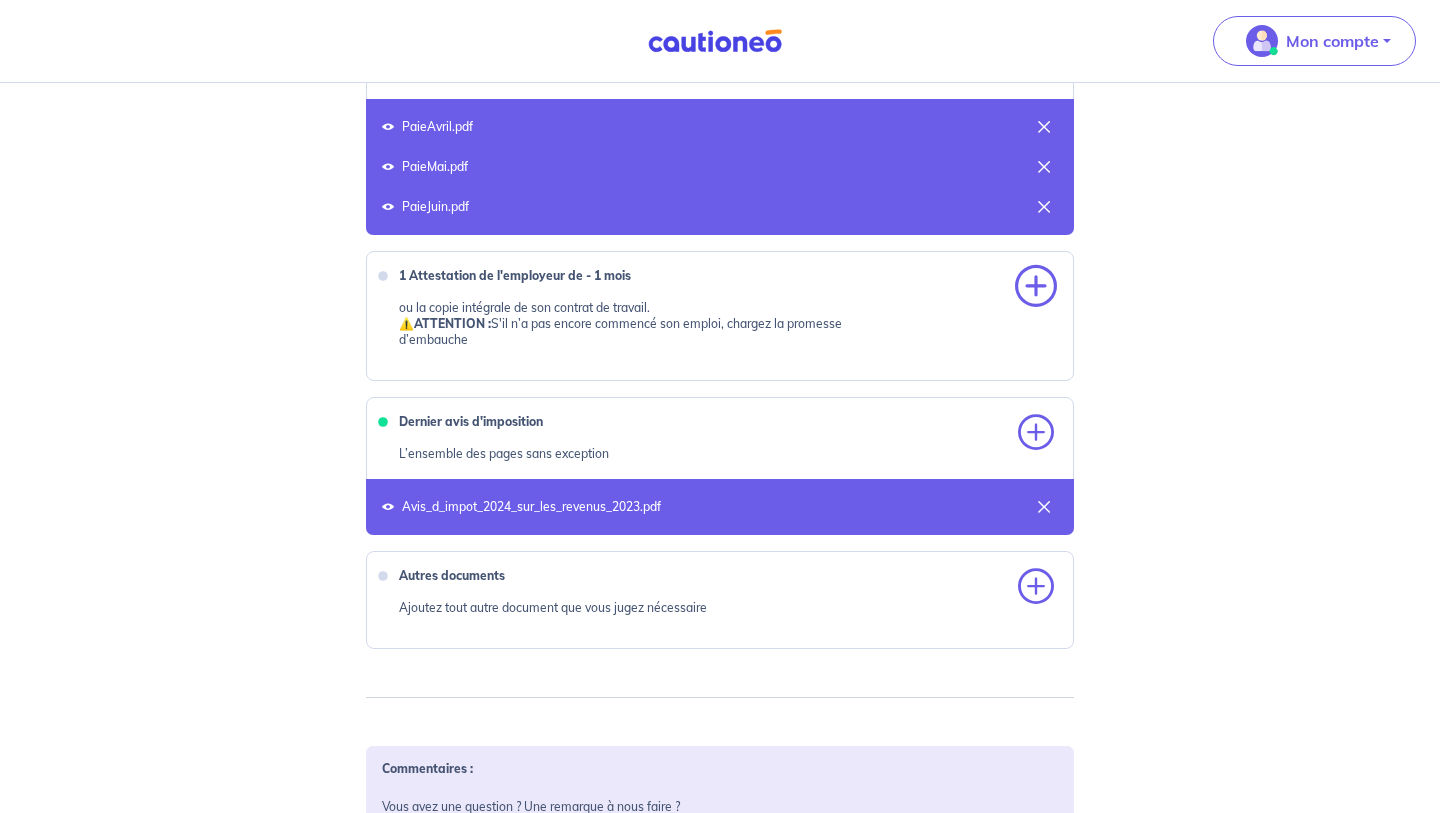 click at bounding box center [1036, 287] 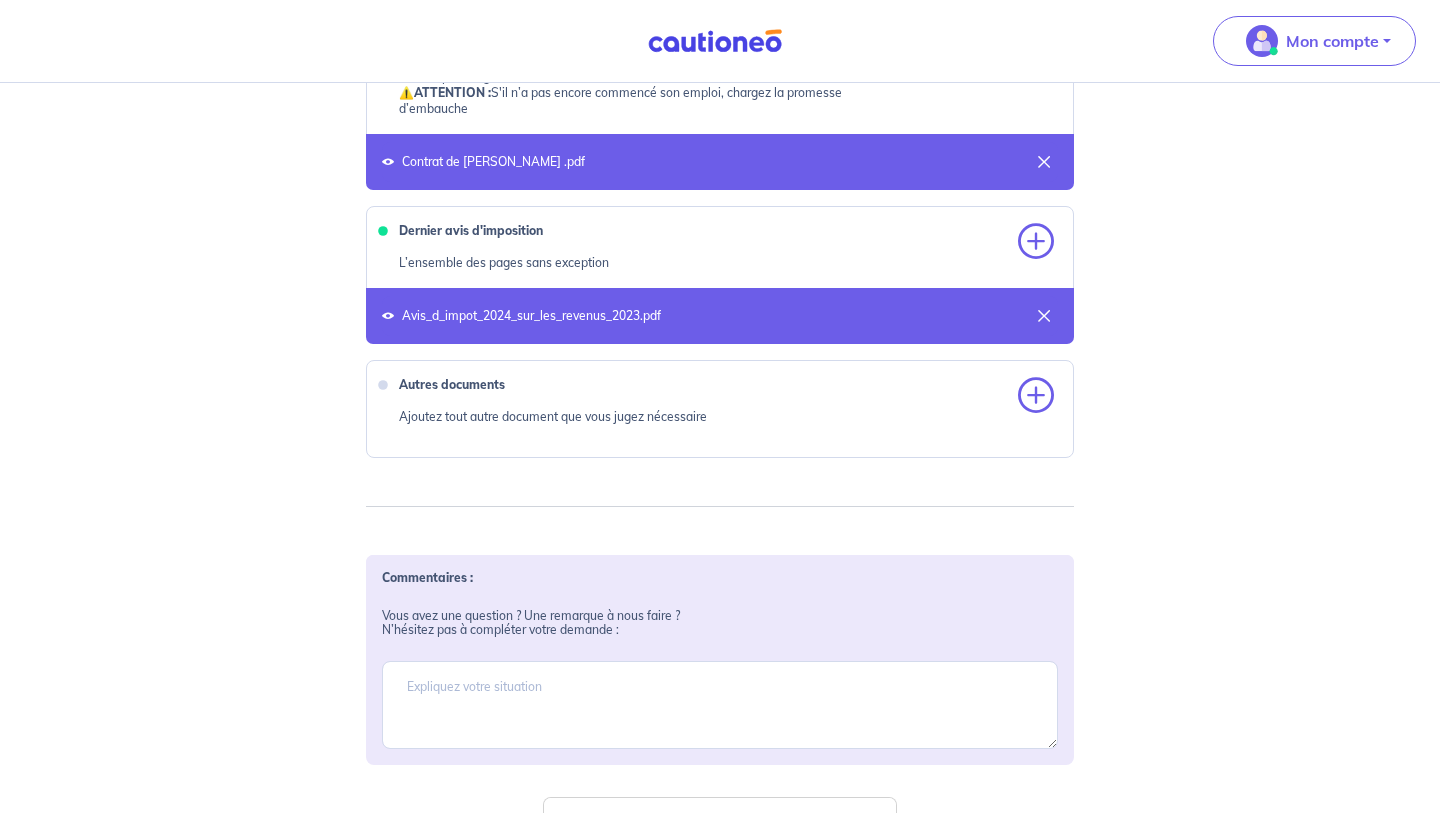 scroll, scrollTop: 1353, scrollLeft: 0, axis: vertical 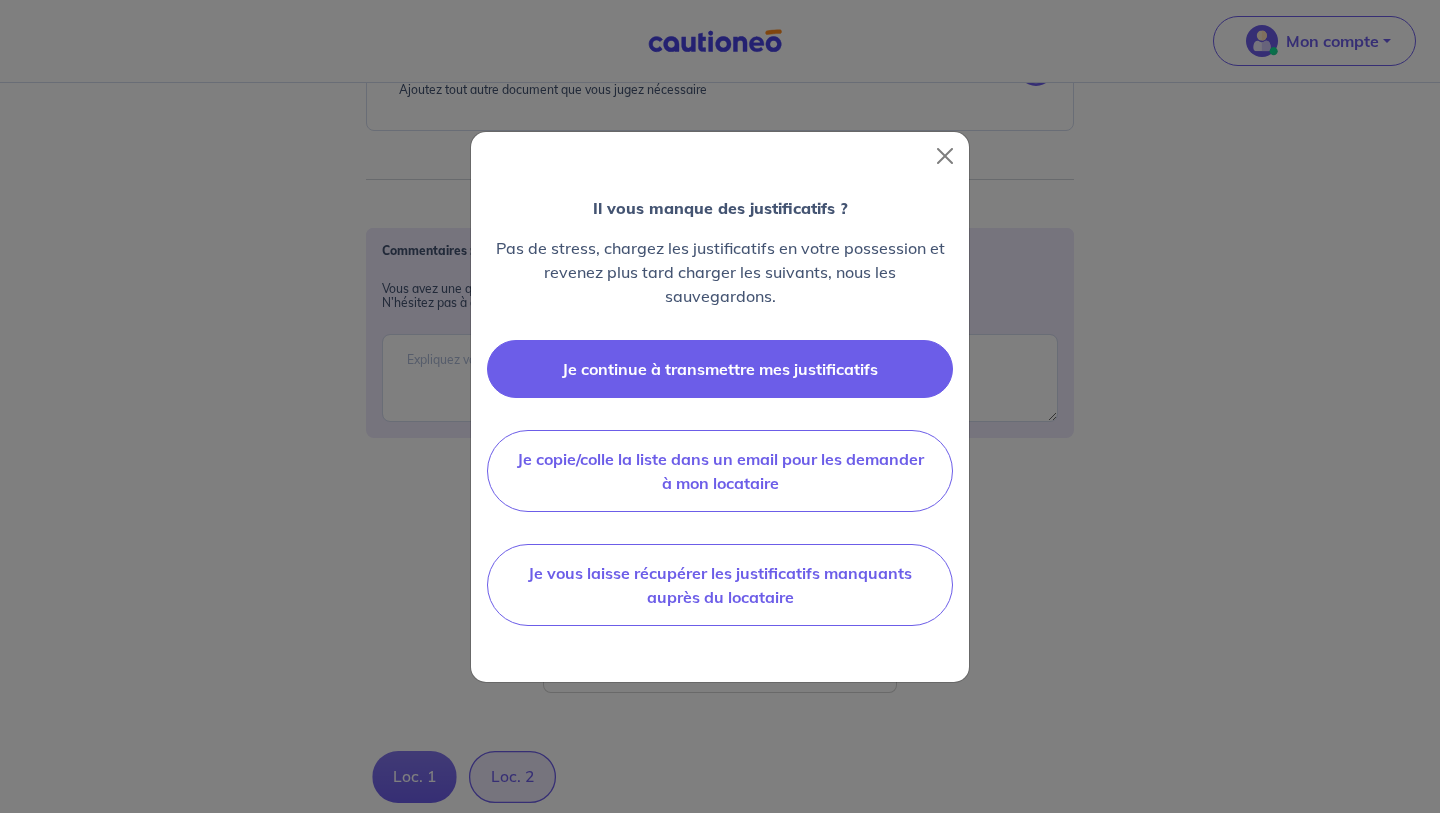click on "Je continue à transmettre mes justificatifs" at bounding box center (720, 369) 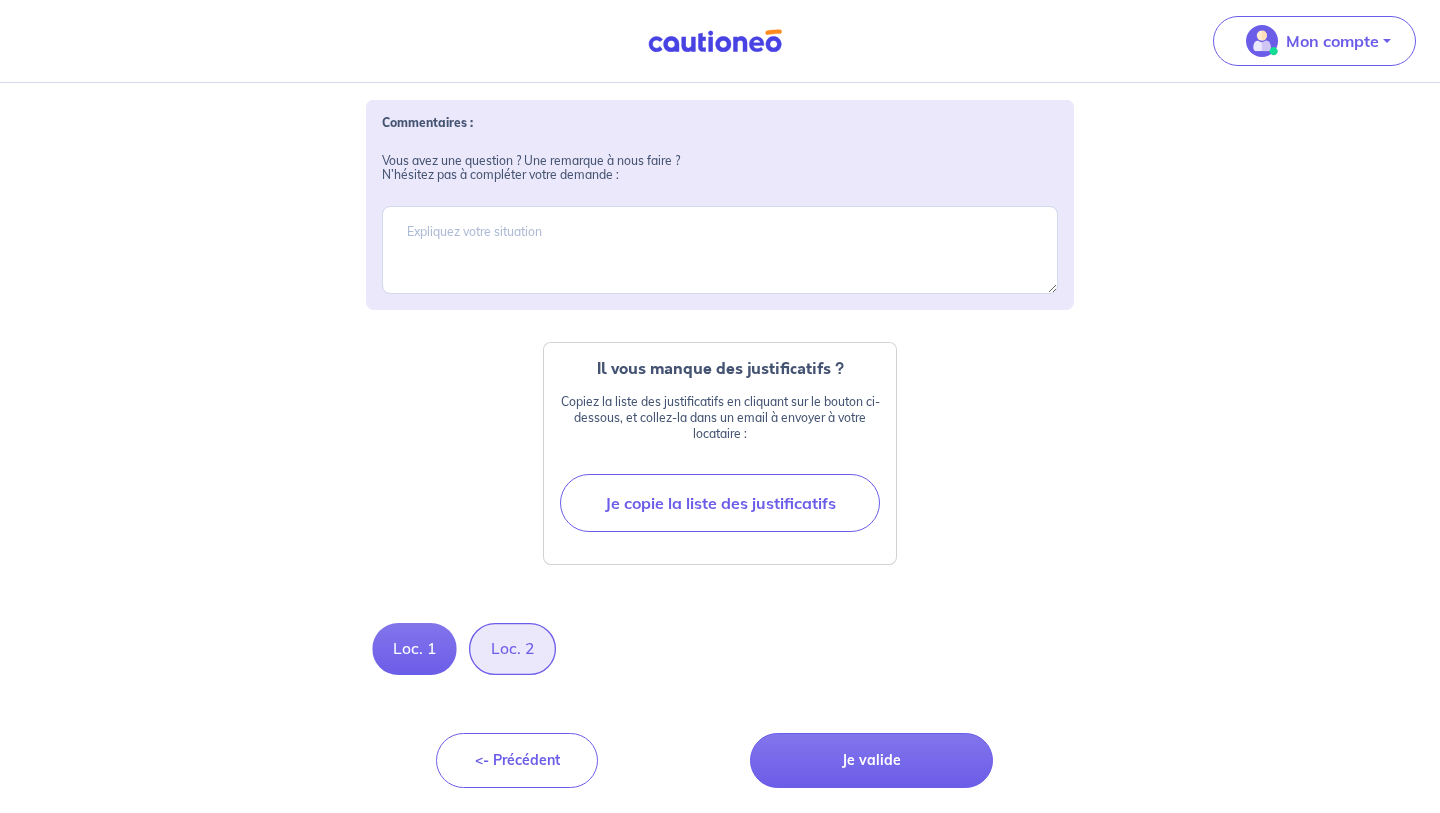 scroll, scrollTop: 1760, scrollLeft: 0, axis: vertical 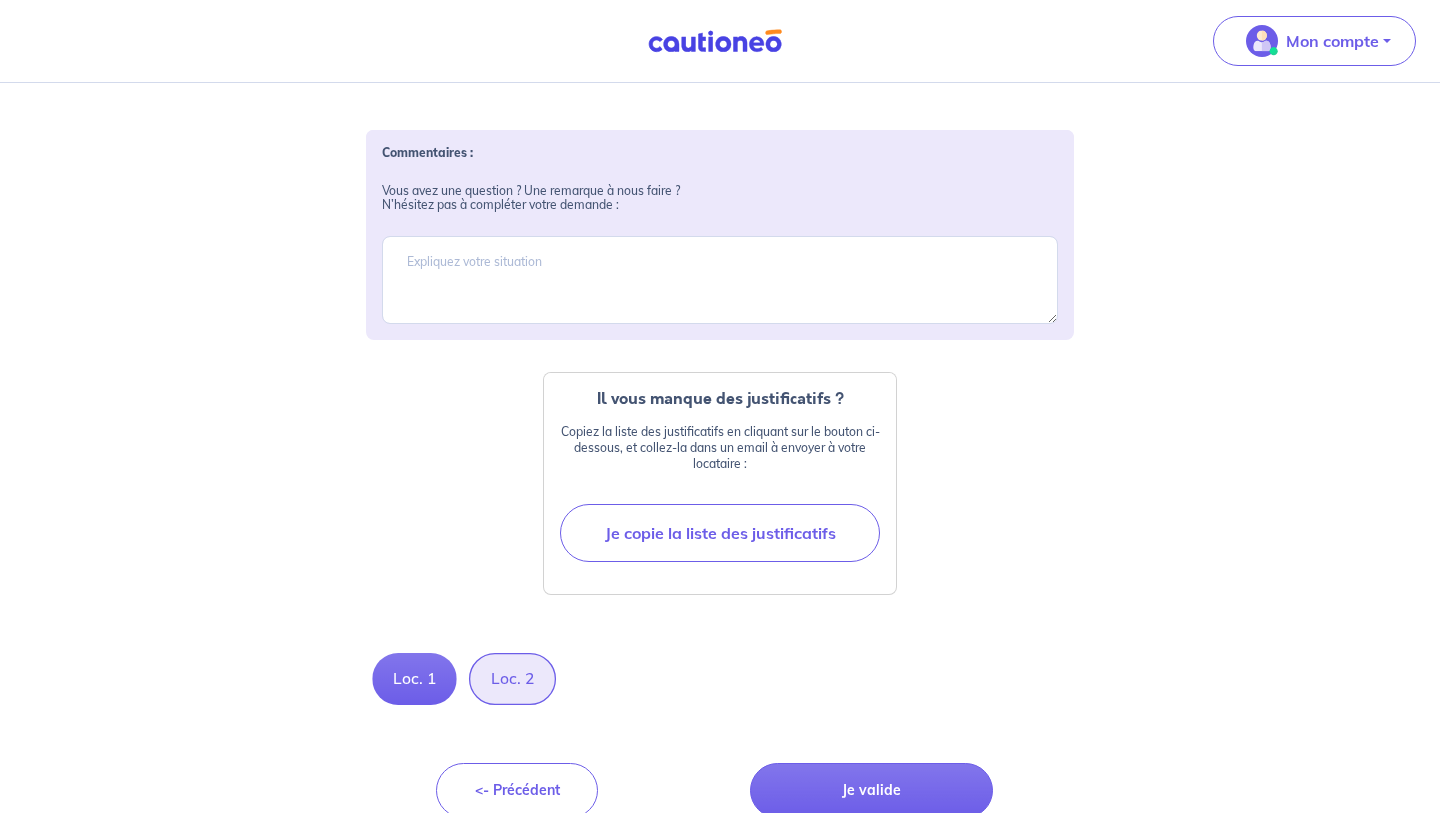 click on "Loc. 2" at bounding box center [512, 679] 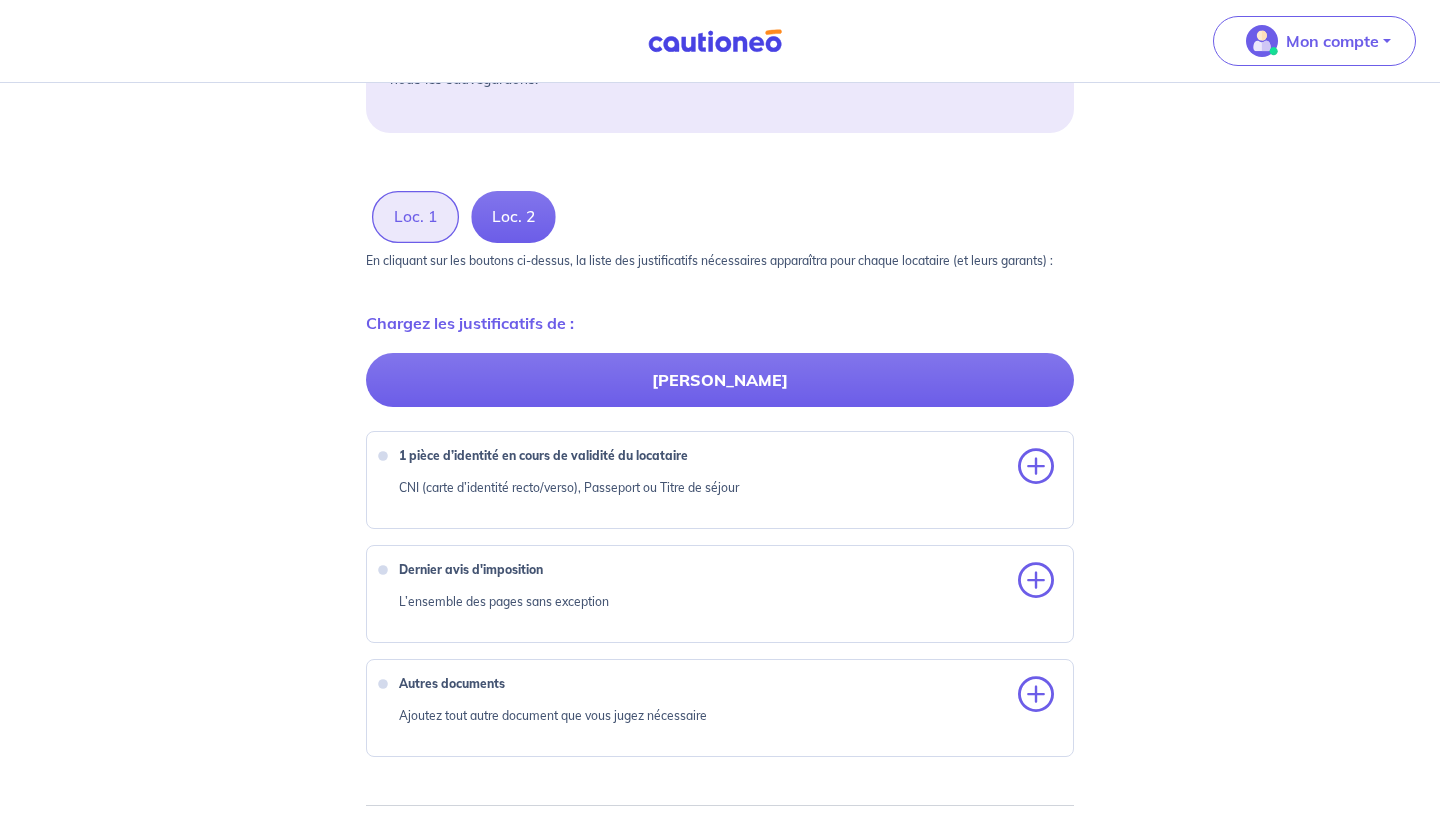 scroll, scrollTop: 630, scrollLeft: 0, axis: vertical 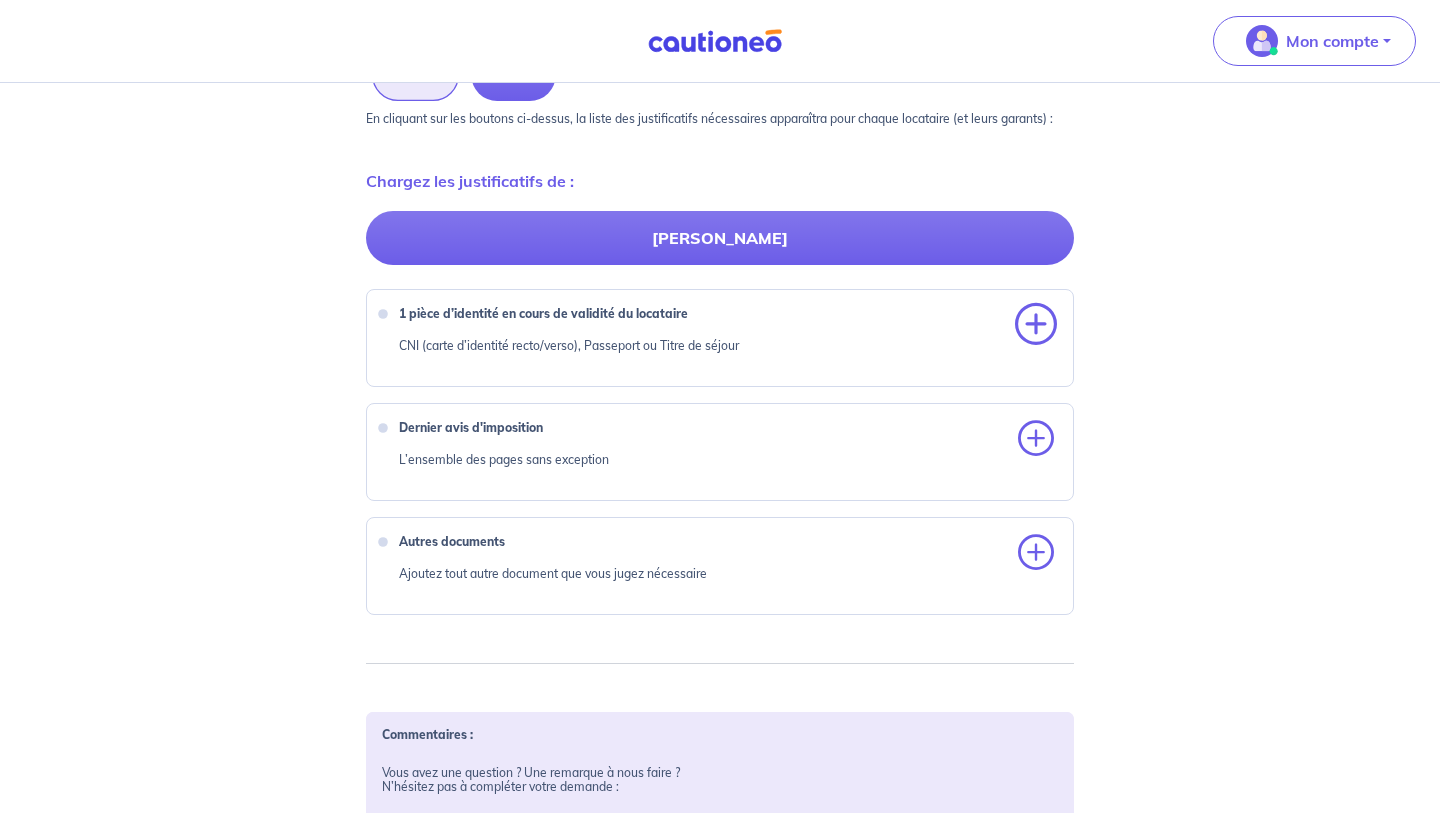 click at bounding box center [1036, 325] 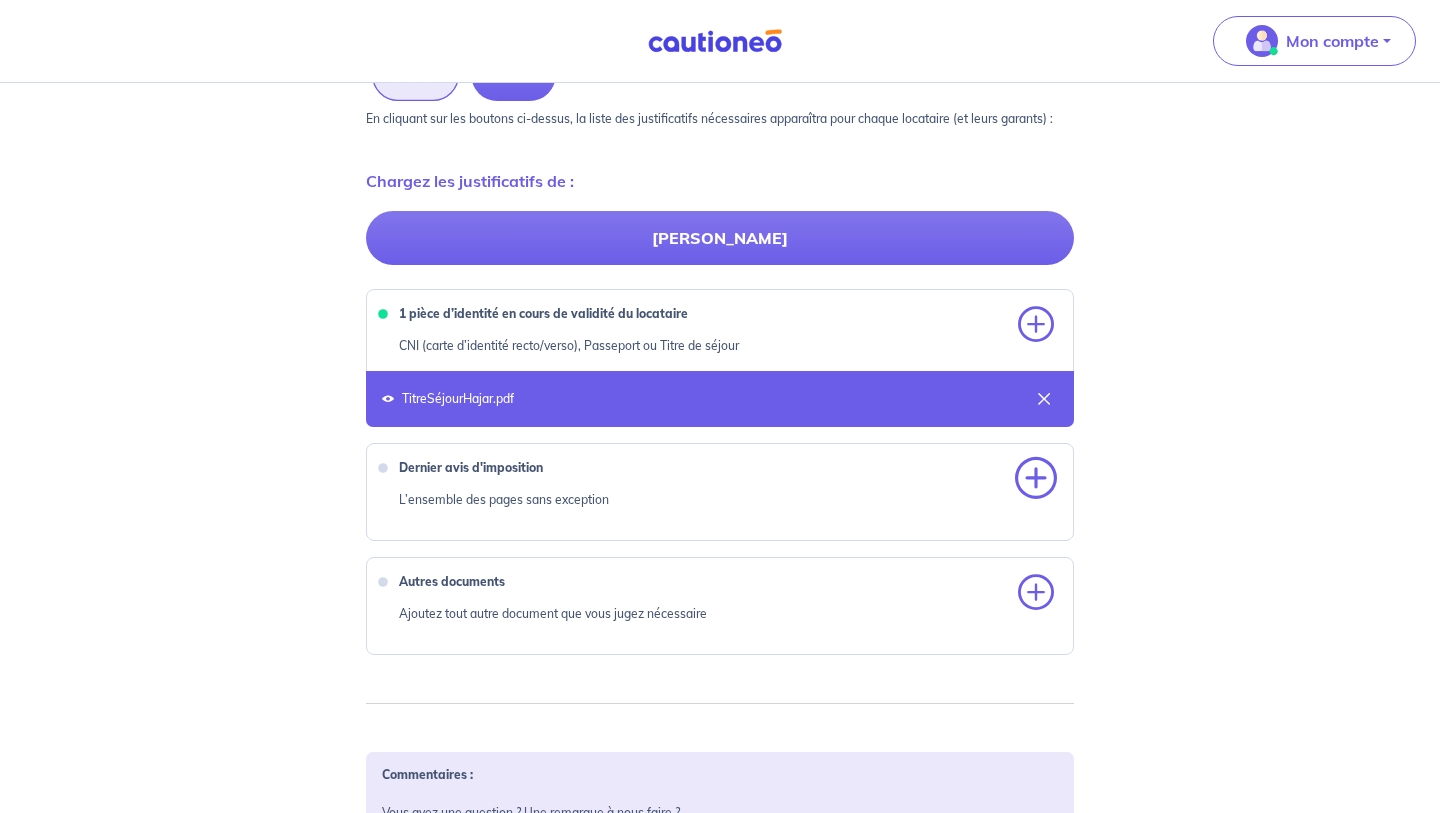 click at bounding box center [1036, 479] 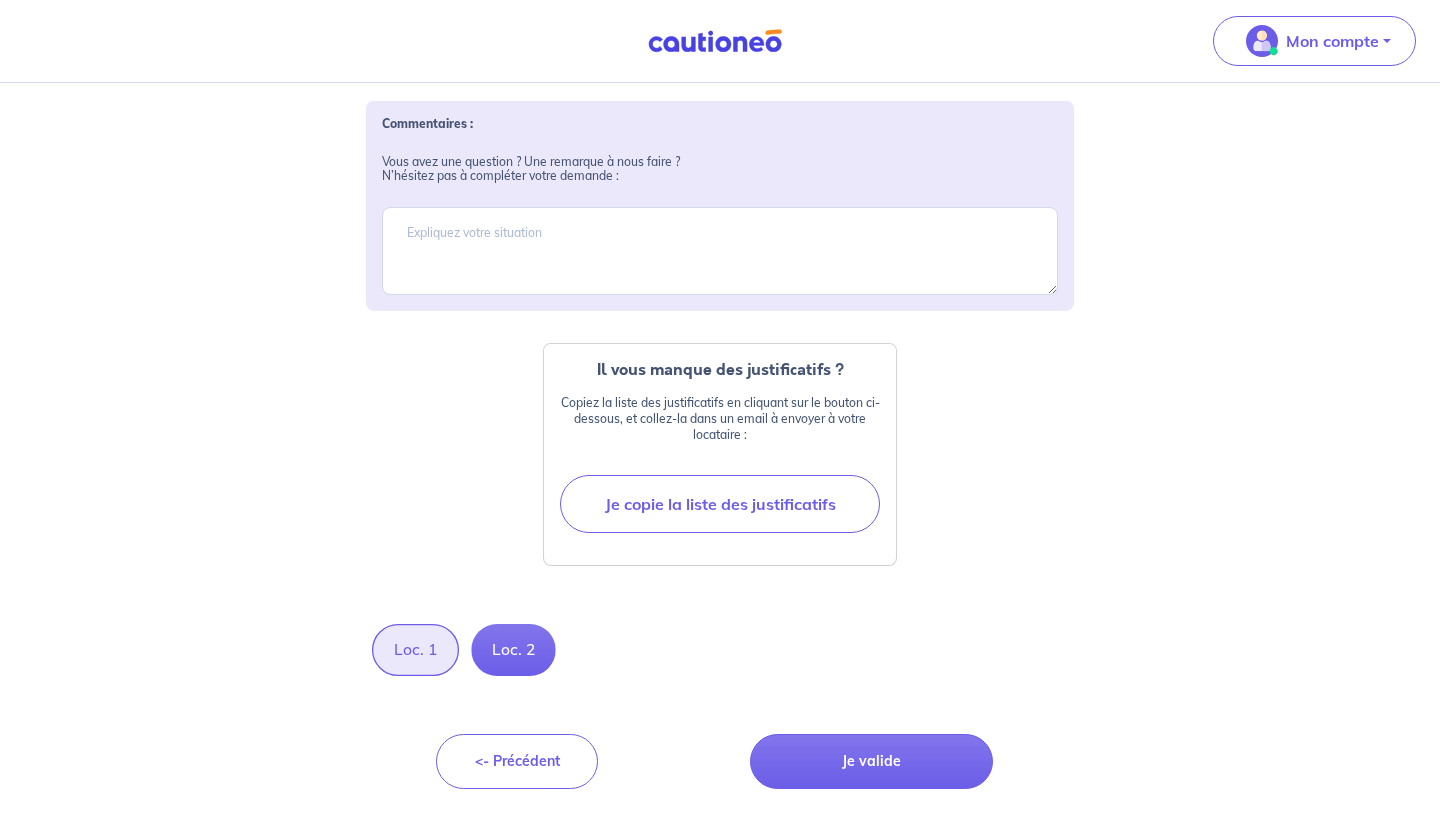 scroll, scrollTop: 1322, scrollLeft: 0, axis: vertical 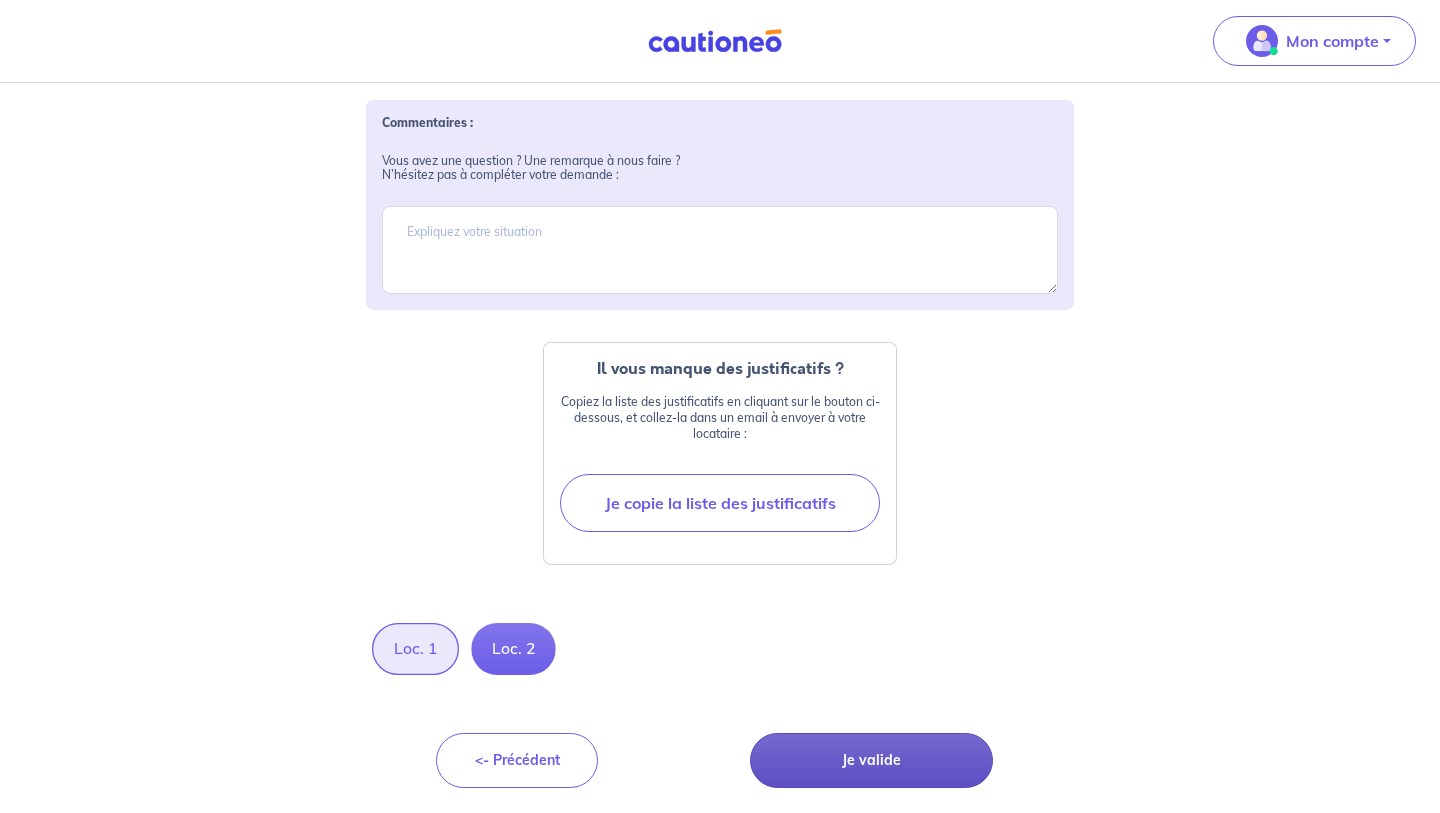 click on "Je valide" at bounding box center (871, 760) 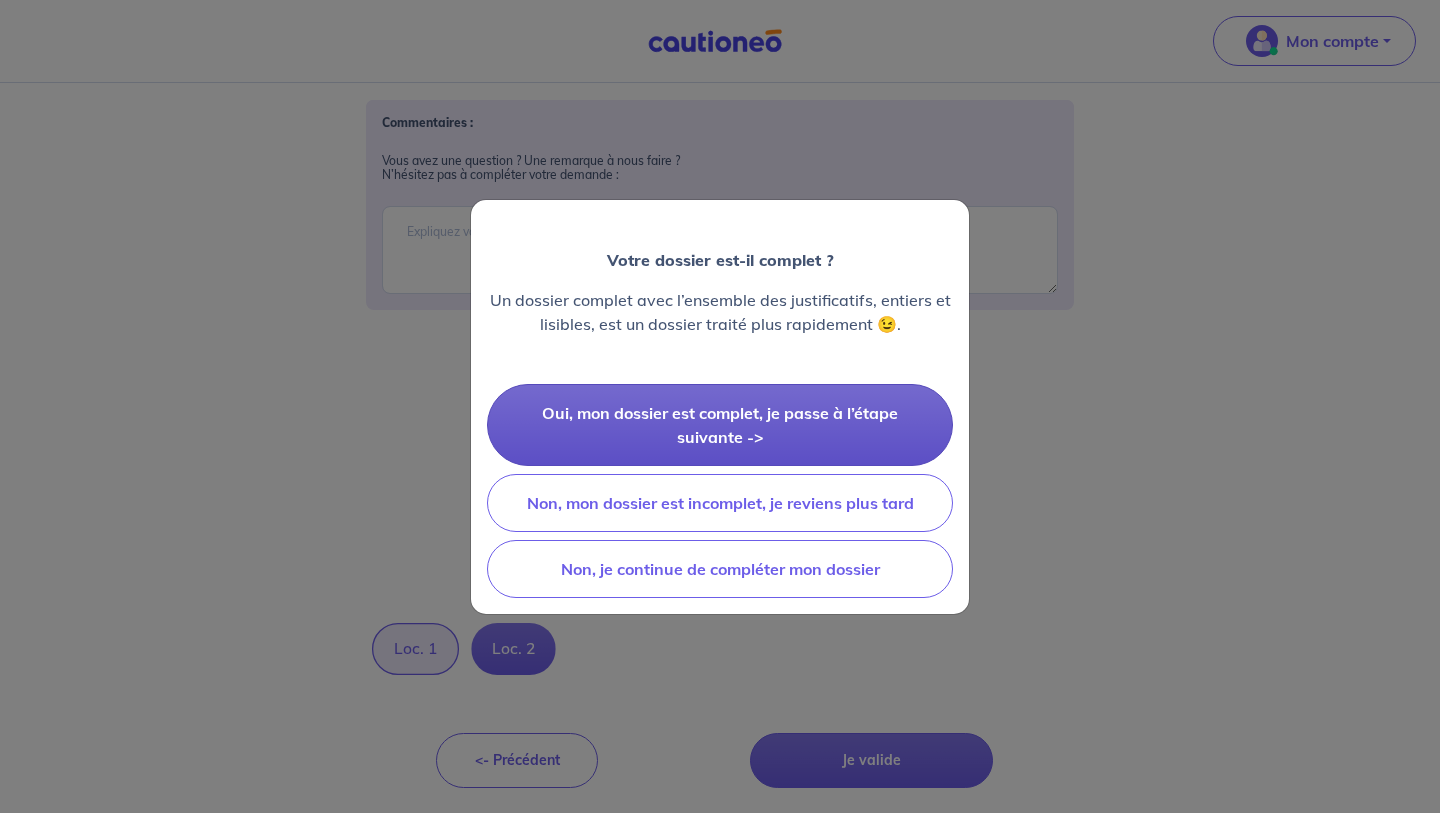 click on "Oui, mon dossier est complet, je passe à l’étape suivante ->" at bounding box center (720, 425) 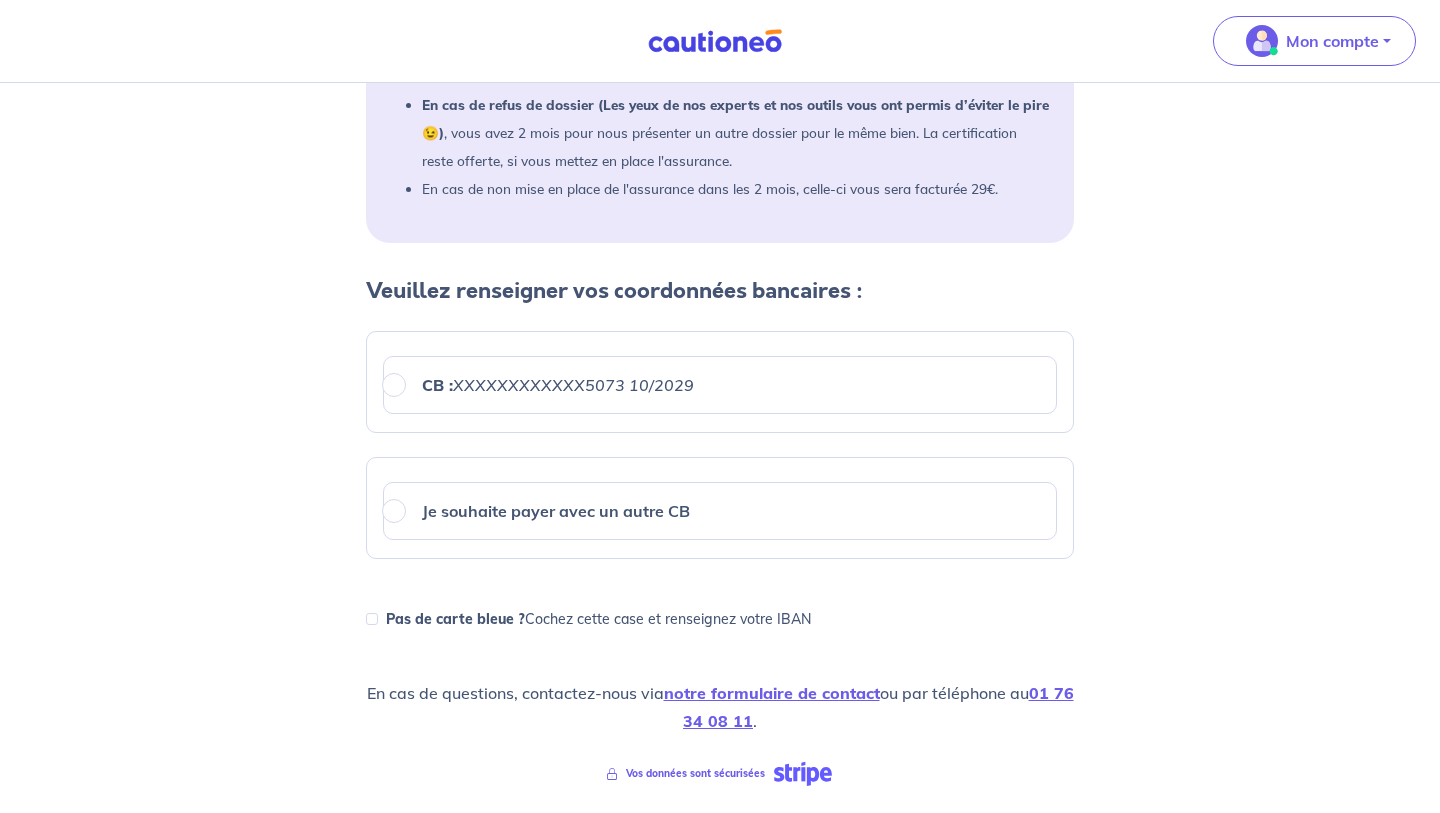 scroll, scrollTop: 475, scrollLeft: 0, axis: vertical 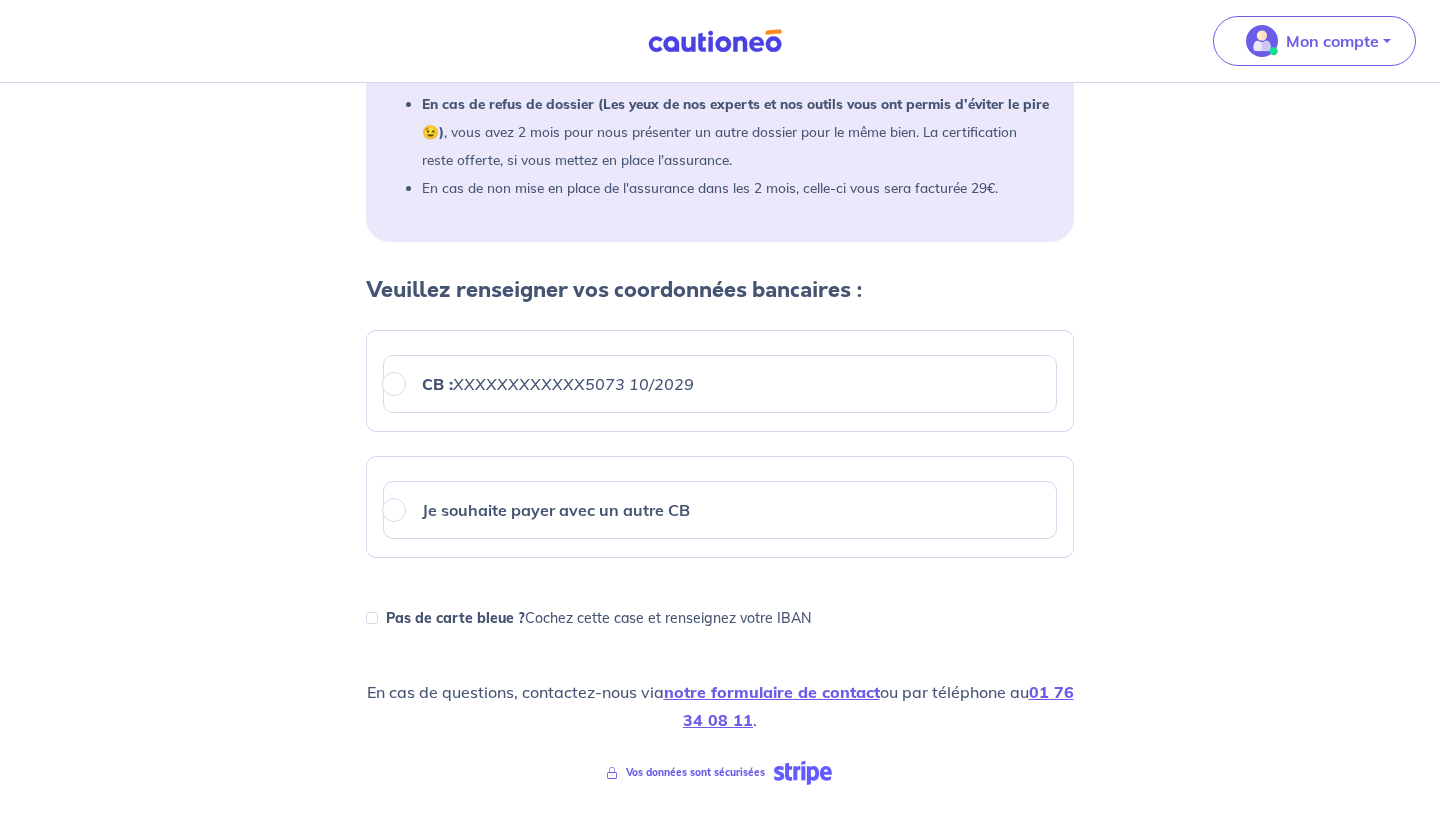 click on "CB :  XXXXXXXXXXXX5073 10/2029" at bounding box center [720, 384] 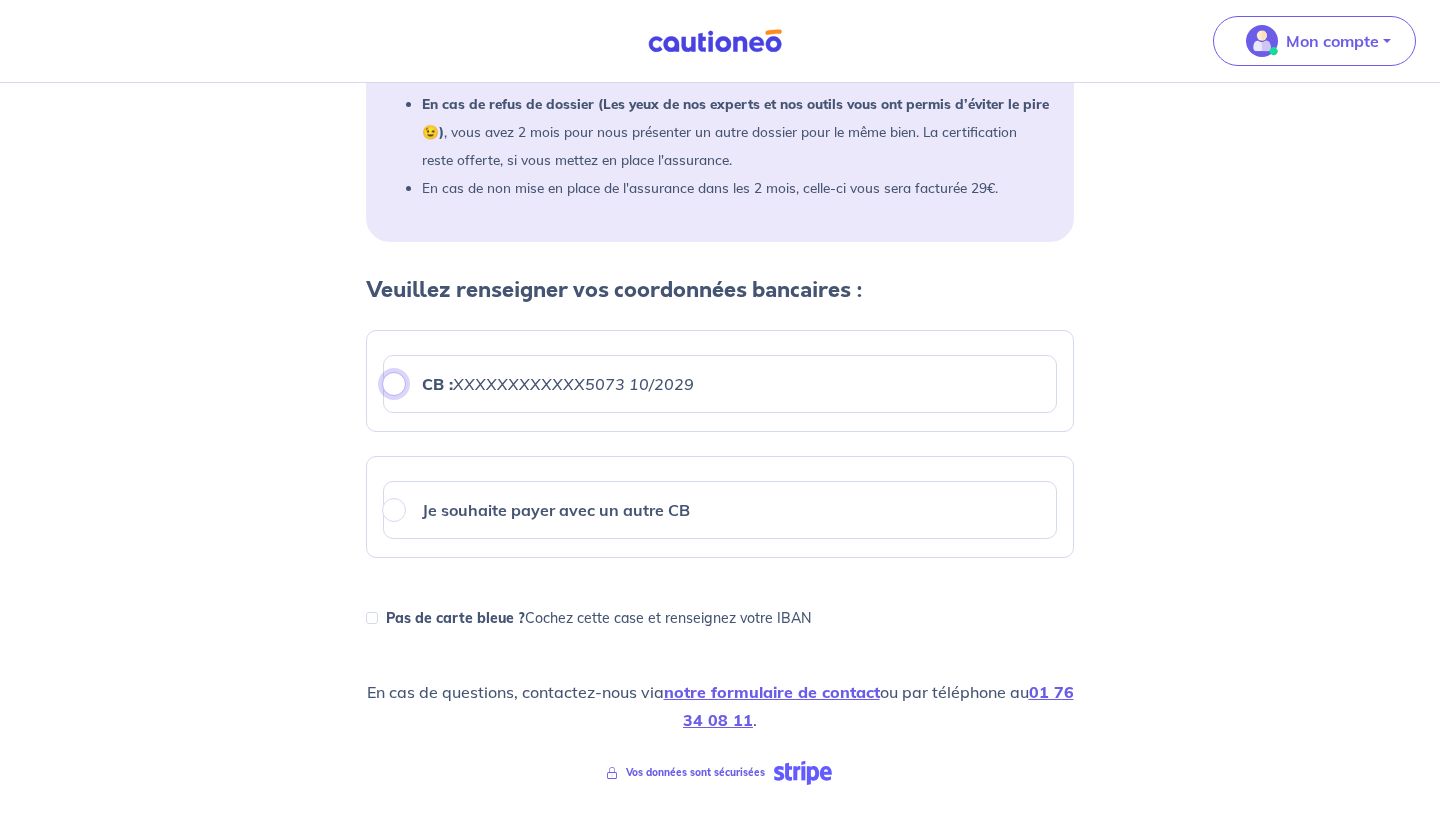 click on "CB :  XXXXXXXXXXXX5073 10/2029" at bounding box center [394, 384] 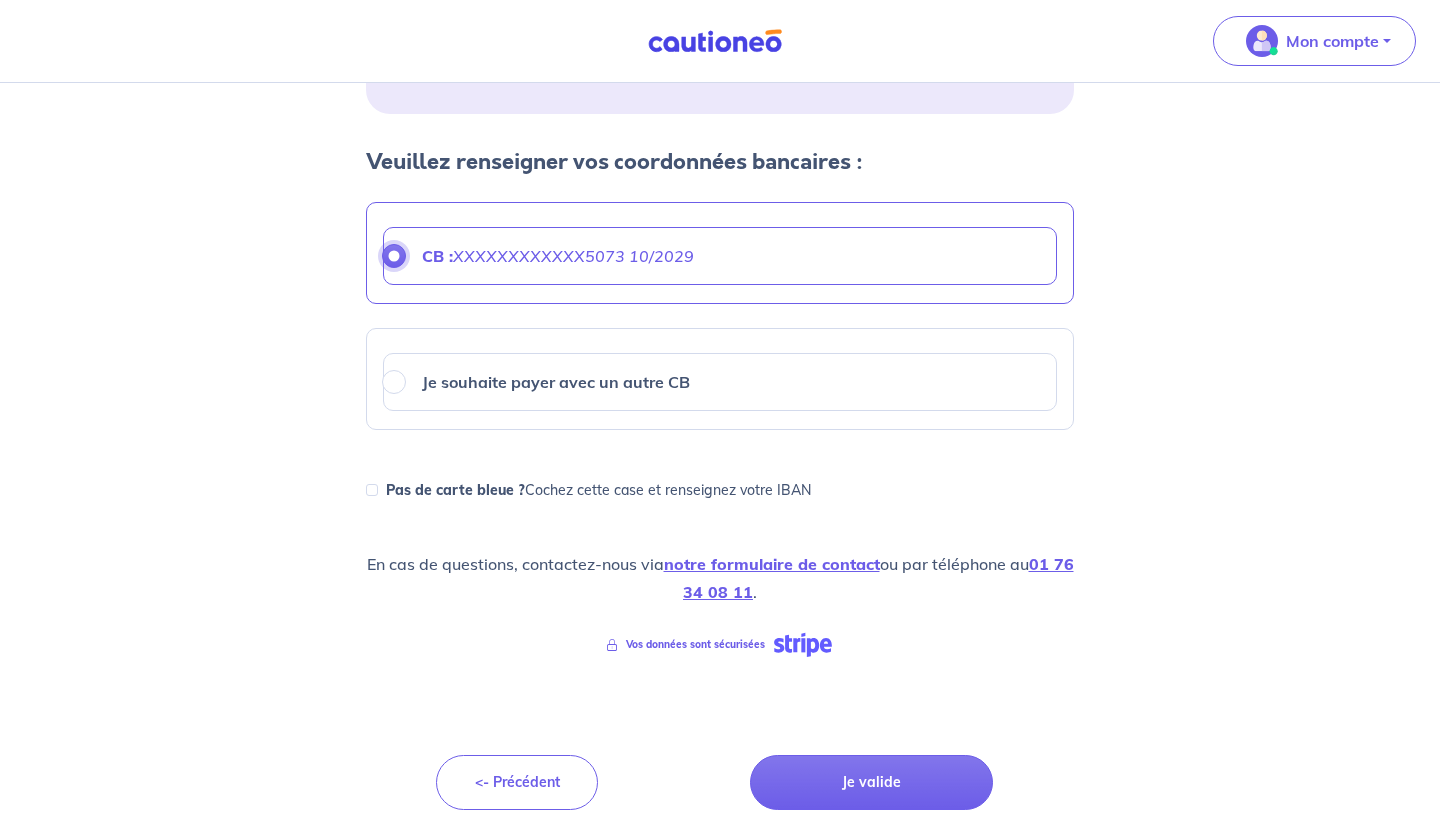 scroll, scrollTop: 625, scrollLeft: 0, axis: vertical 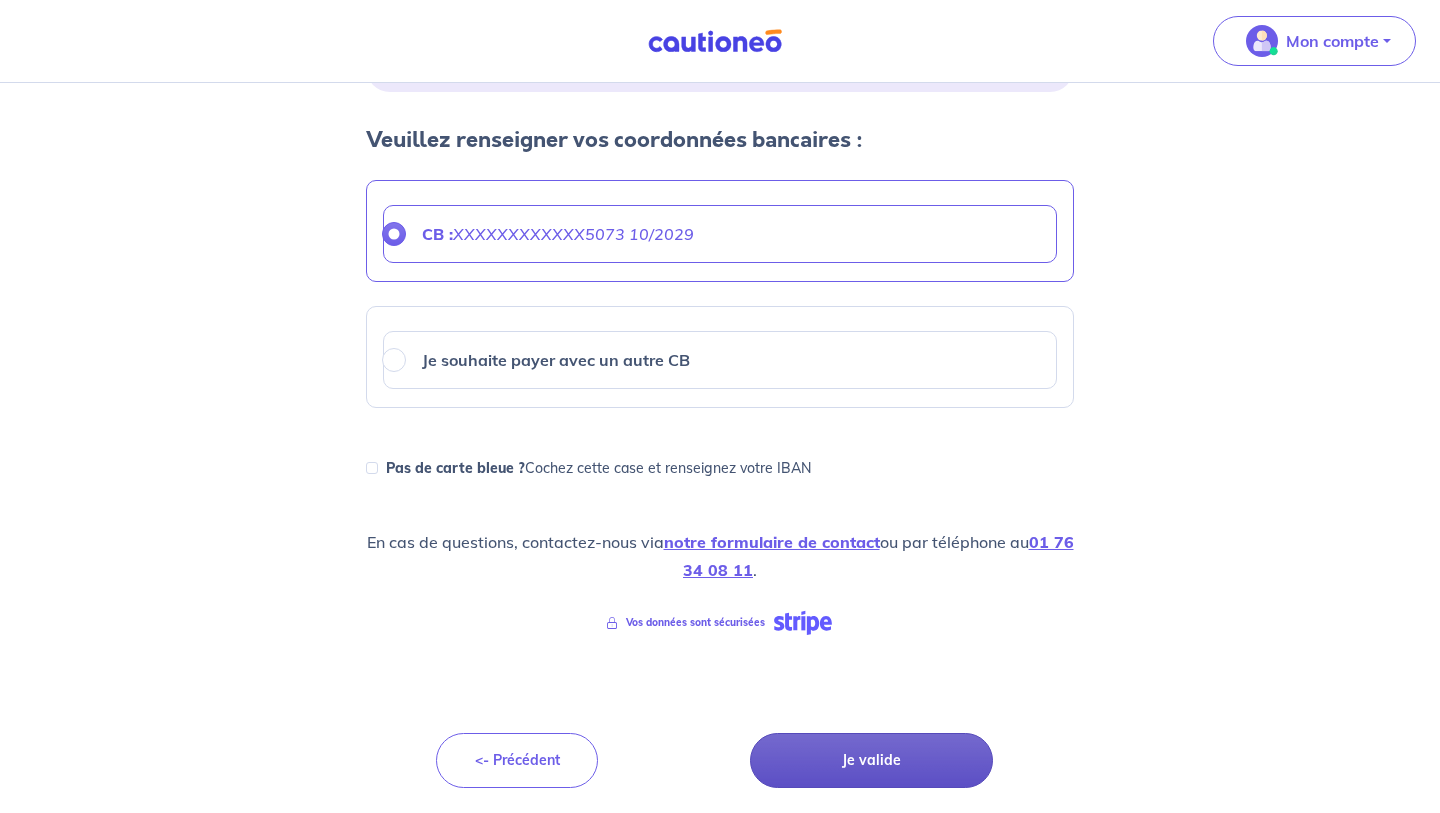 click on "Je valide" at bounding box center (871, 760) 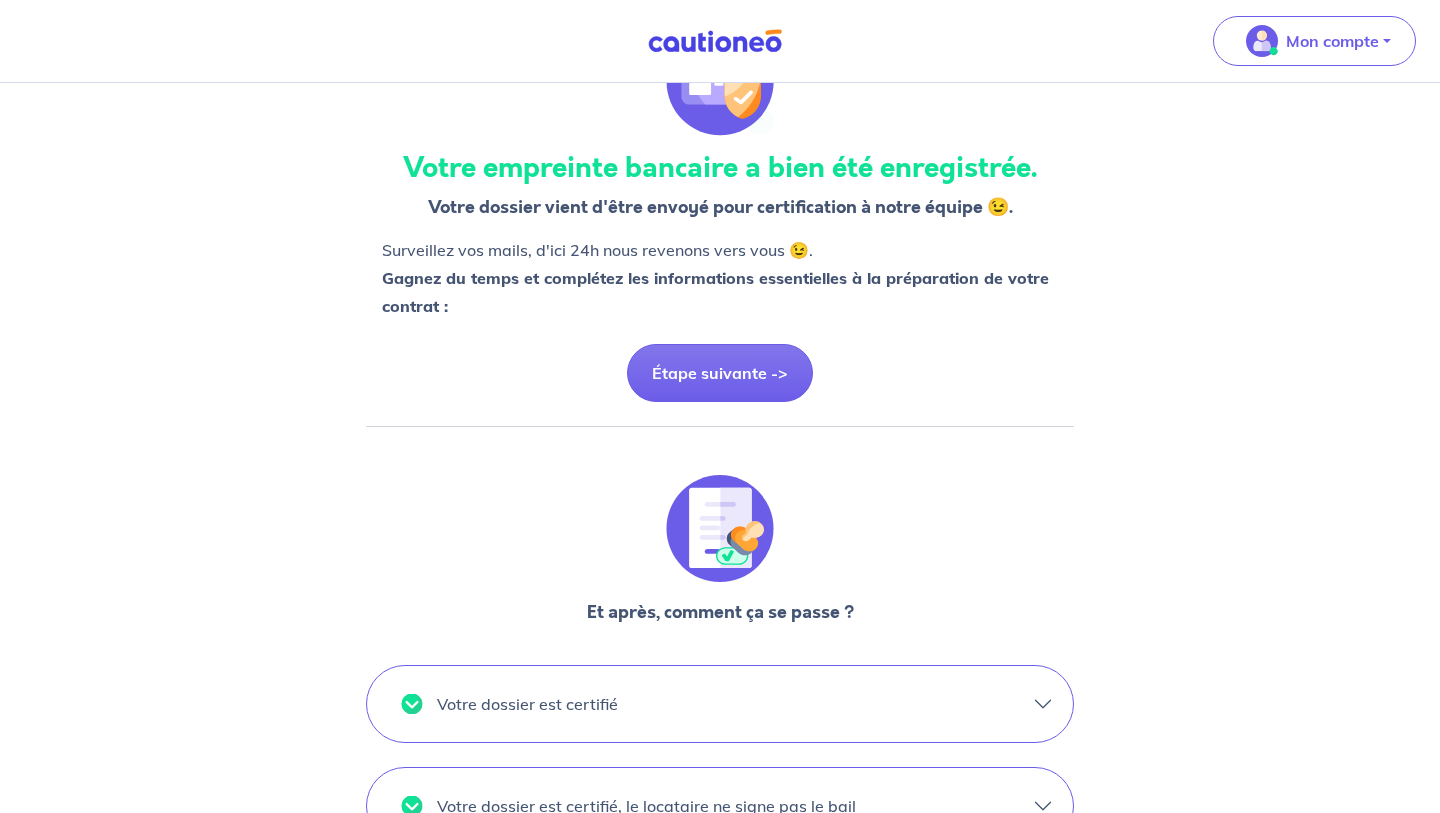 scroll, scrollTop: 90, scrollLeft: 0, axis: vertical 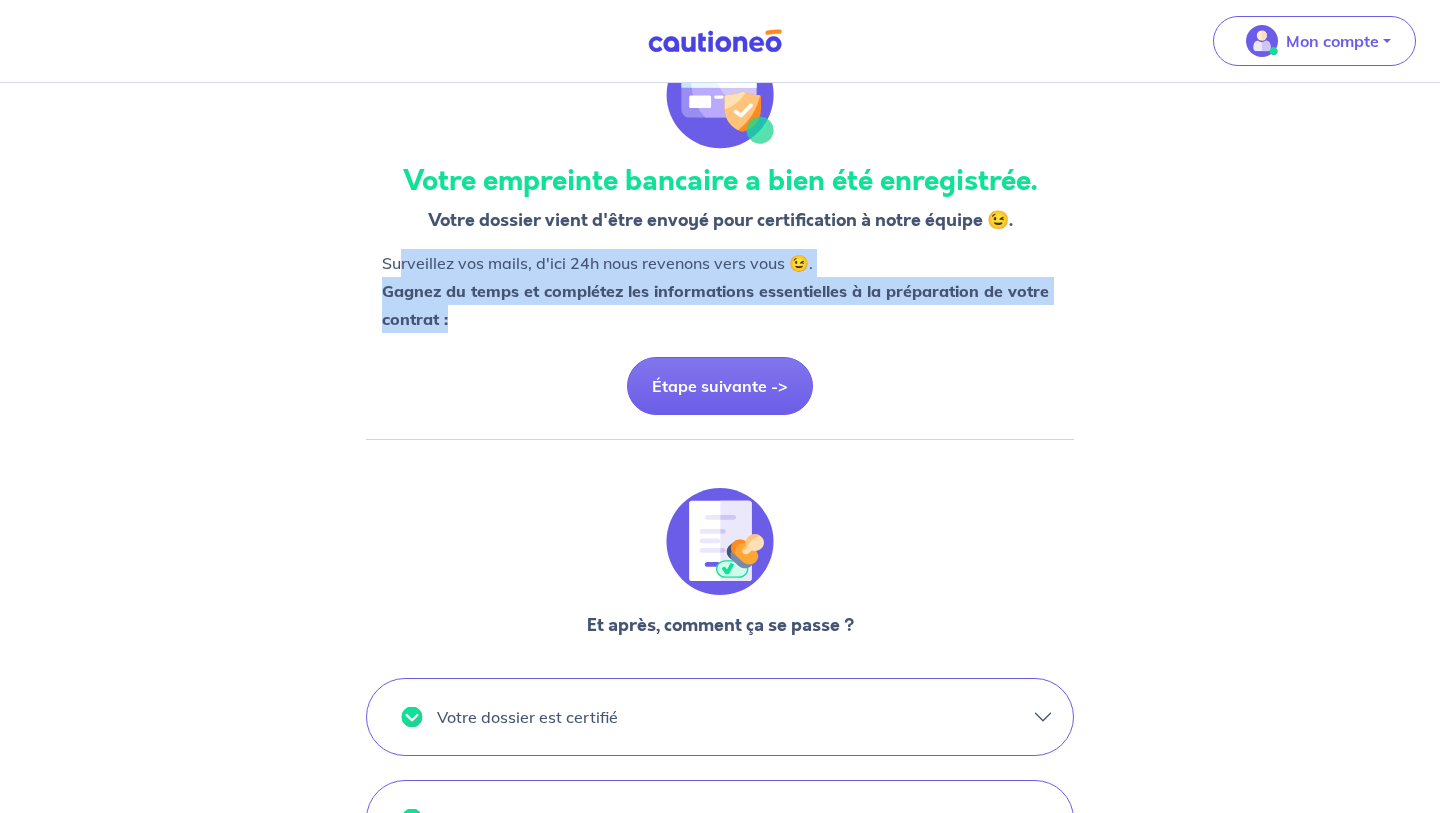 drag, startPoint x: 398, startPoint y: 259, endPoint x: 514, endPoint y: 353, distance: 149.30505 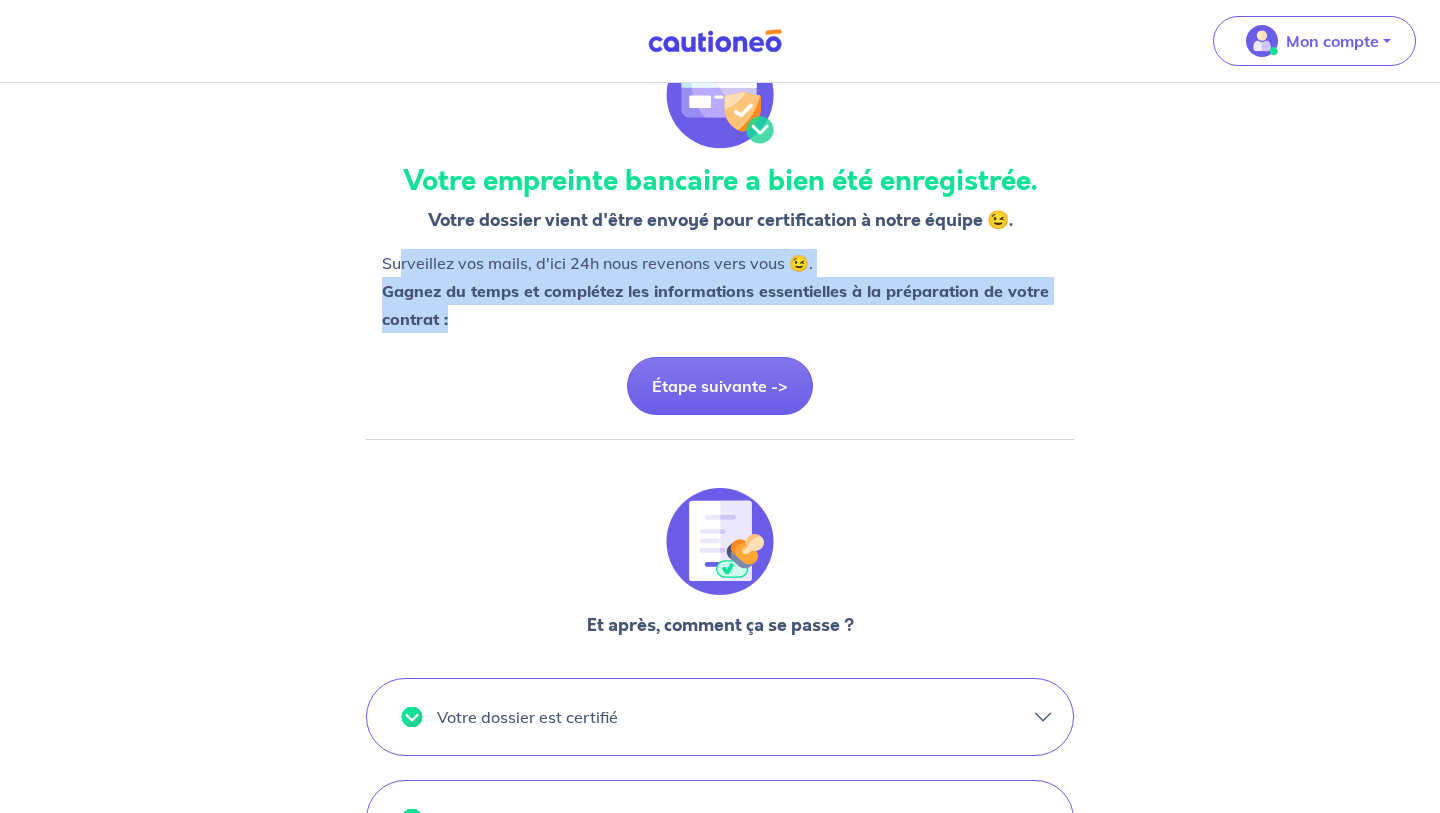 click on "Votre empreinte bancaire a bien été enregistrée.
Votre dossier vient d'être envoyé pour certification à notre équipe 😉. Surveillez vos mails, d'ici 24h nous revenons vers vous 😉.
Gagnez du temps et complétez les informations essentielles à la préparation de votre contrat : Étape suivante -> Et après, comment ça se passe ? Votre dossier est certifié Cela veut dire qu’en cas d’impayé, vous pouvez être serein, vous serez indemnisé et accompagné ! Vous allez recevoir un email pour signer votre contrat en ligne.
Bonne nouvelle : la certification vous est offerte 🎁 si vous mettez en place la garantie dans les 2 mois. VOTRE LOYER CHARGES COMPRISES 1400 € par mois VOTRE COTISATION 39 € 50 par mois ou 474€ par an Votre dossier est certifié, le locataire ne signe pas le bail [PERSON_NAME]-nous via  notre formulaire de contact  ou contactez nous par téléphone au  [PHONE_NUMBER]
Votre dossier est certifié, le locataire a signé le bail mais il n’emménage pas
." at bounding box center (720, 652) 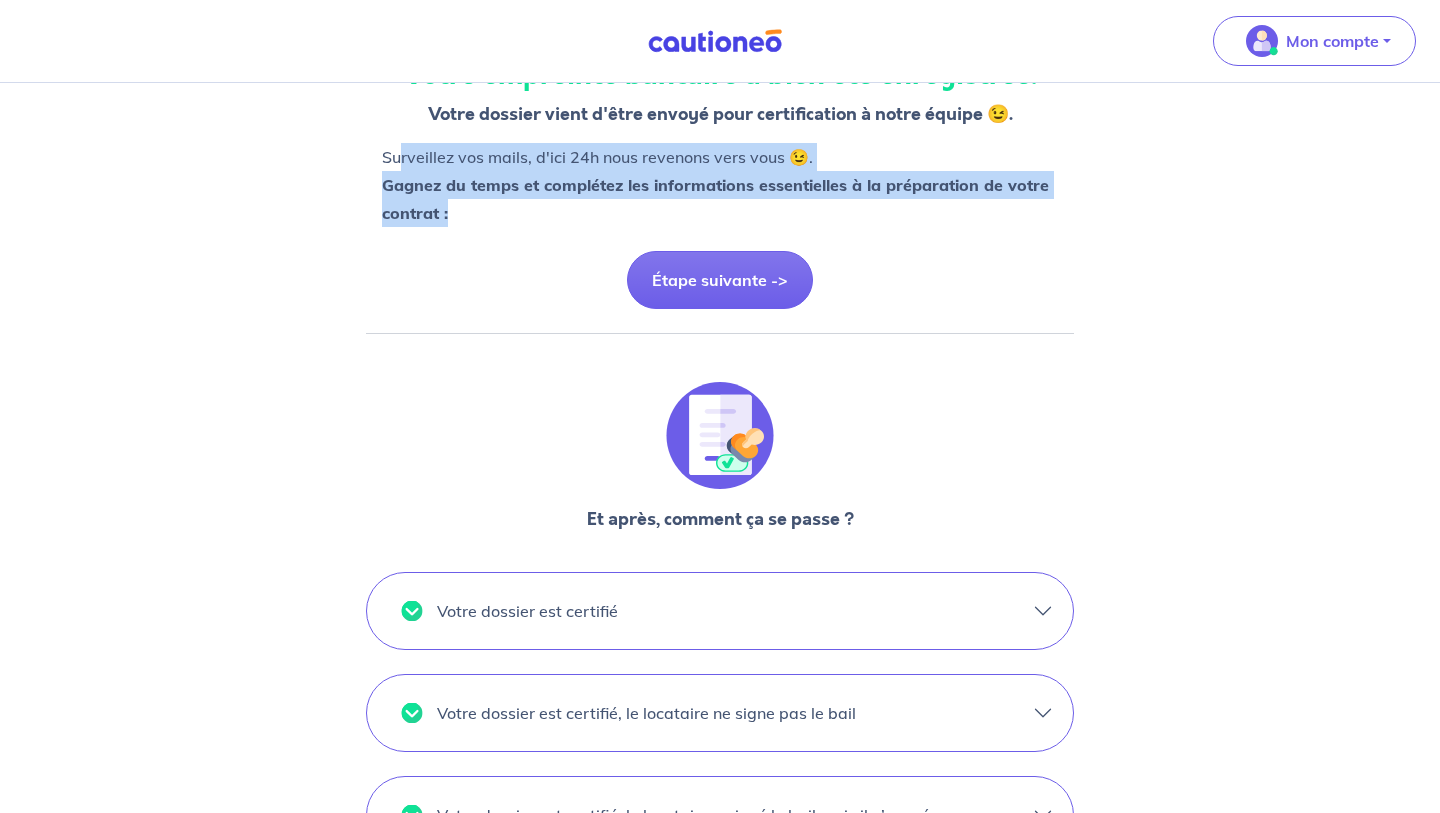scroll, scrollTop: 198, scrollLeft: 0, axis: vertical 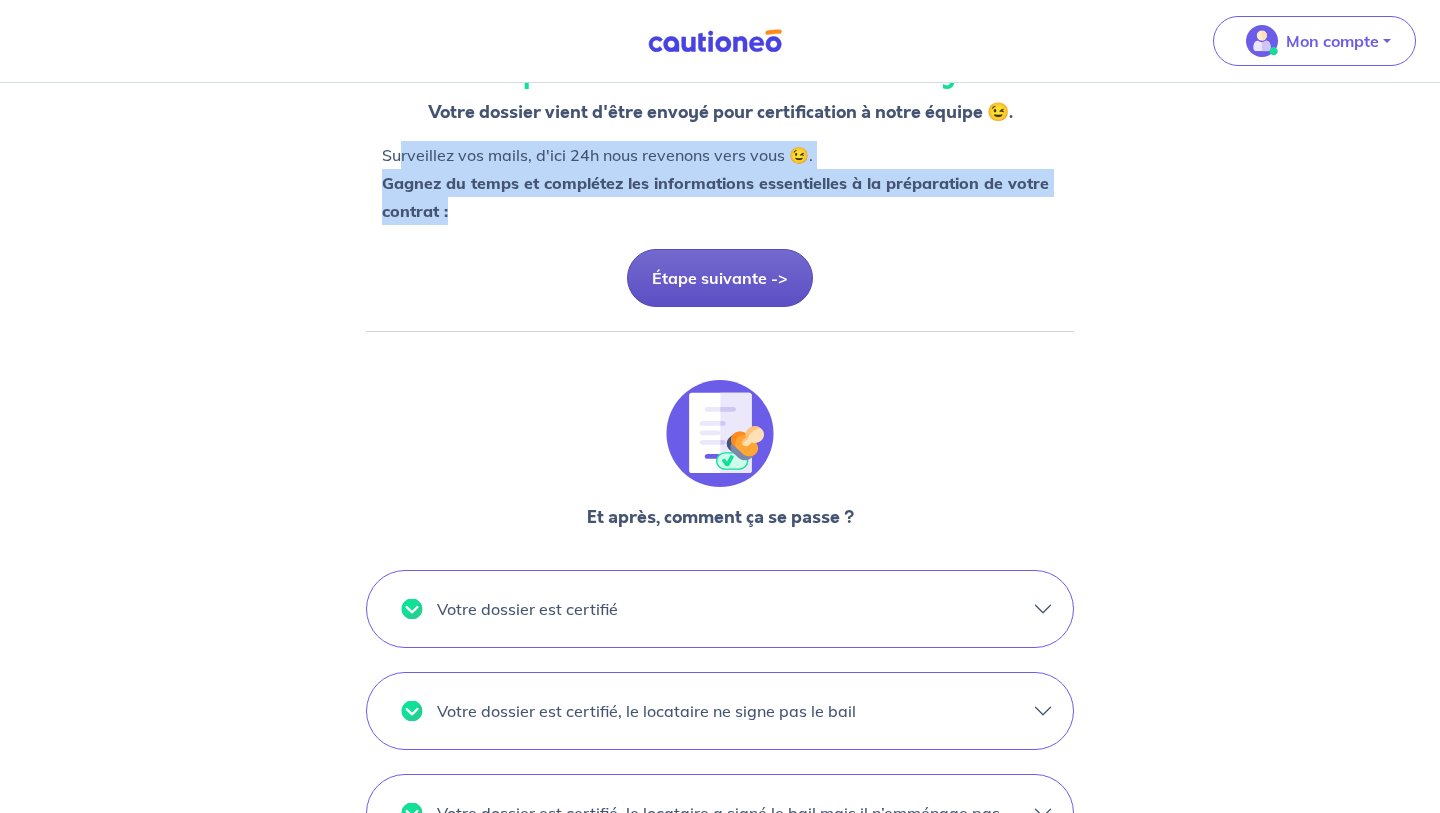 click on "Étape suivante ->" at bounding box center (720, 278) 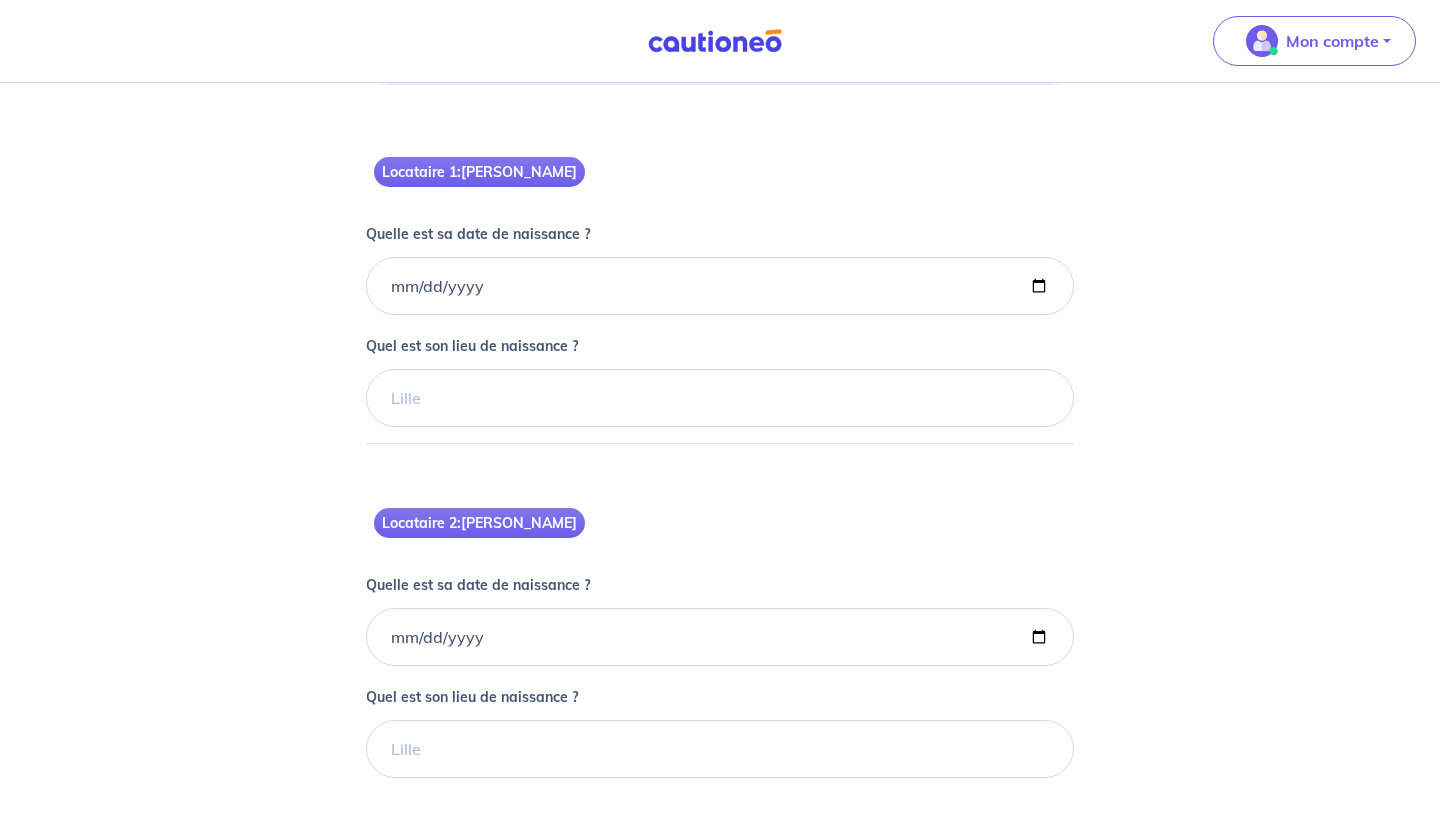 scroll, scrollTop: 778, scrollLeft: 0, axis: vertical 